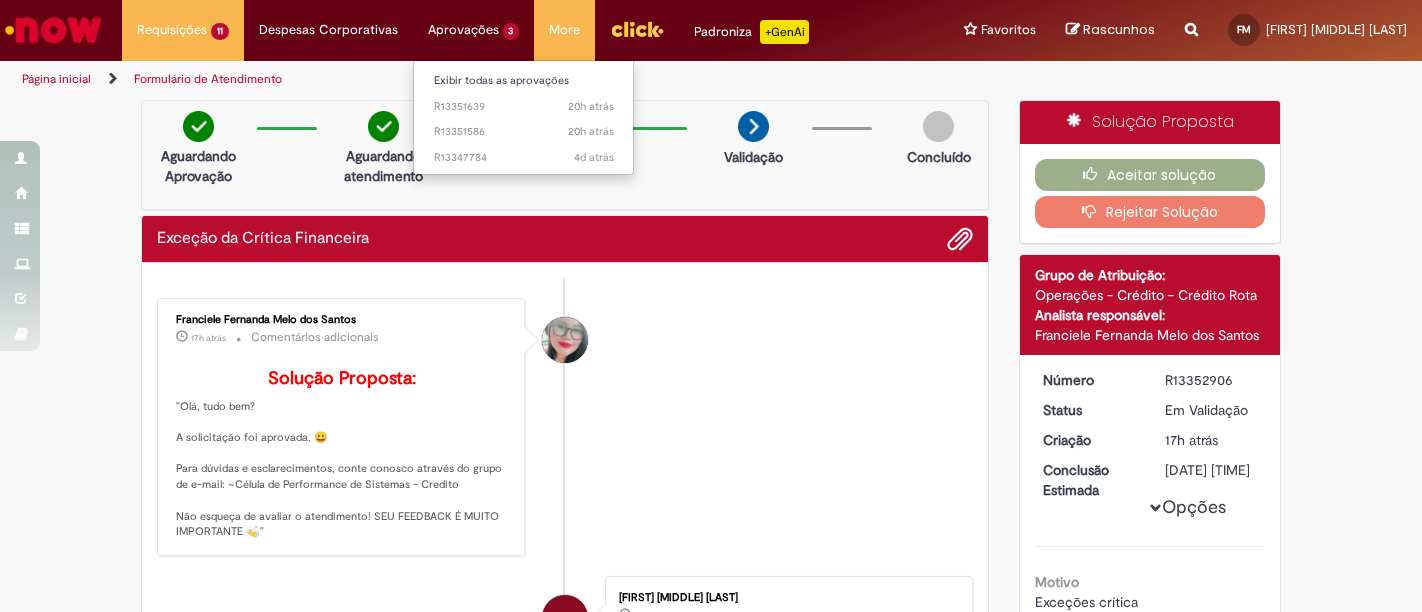 scroll, scrollTop: 0, scrollLeft: 0, axis: both 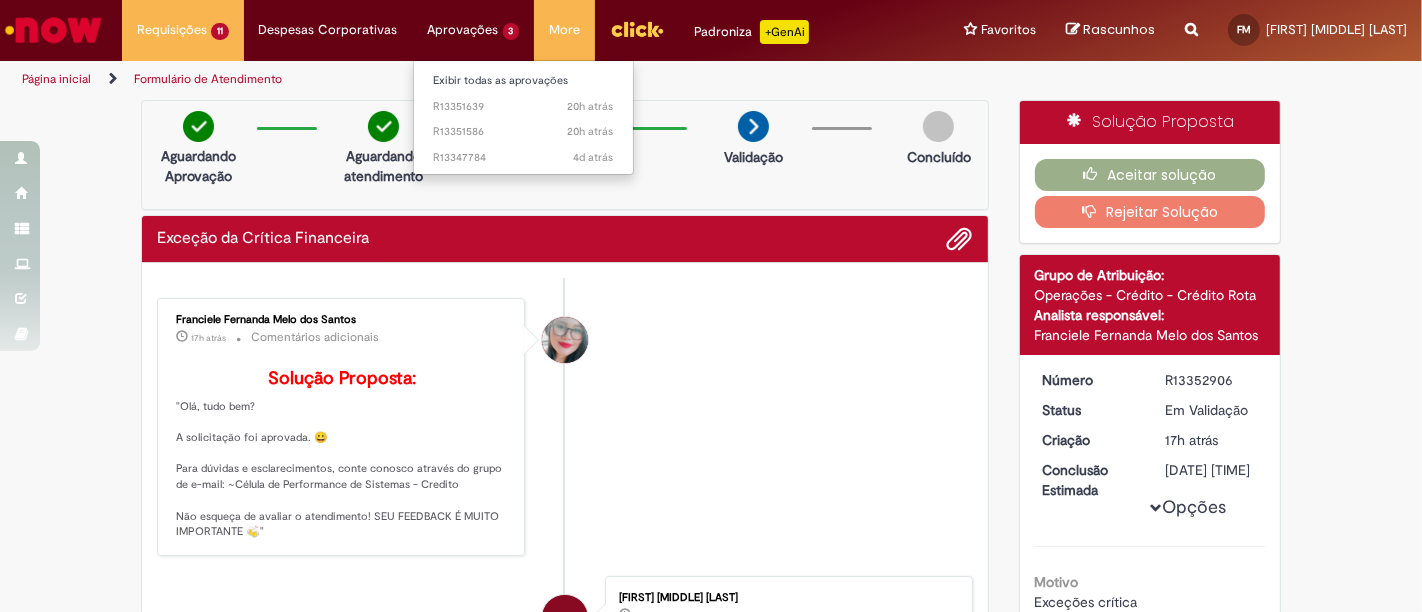 click on "20h atrás 20 horas atrás  R13351639" at bounding box center [524, 105] 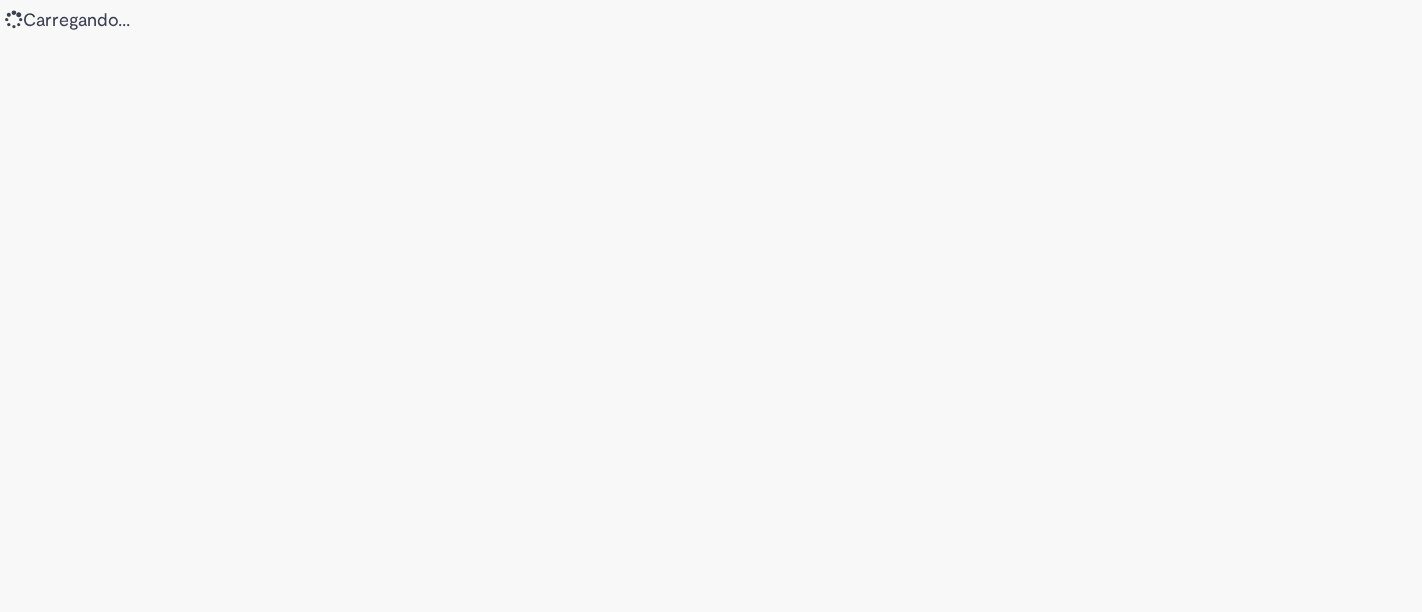 scroll, scrollTop: 0, scrollLeft: 0, axis: both 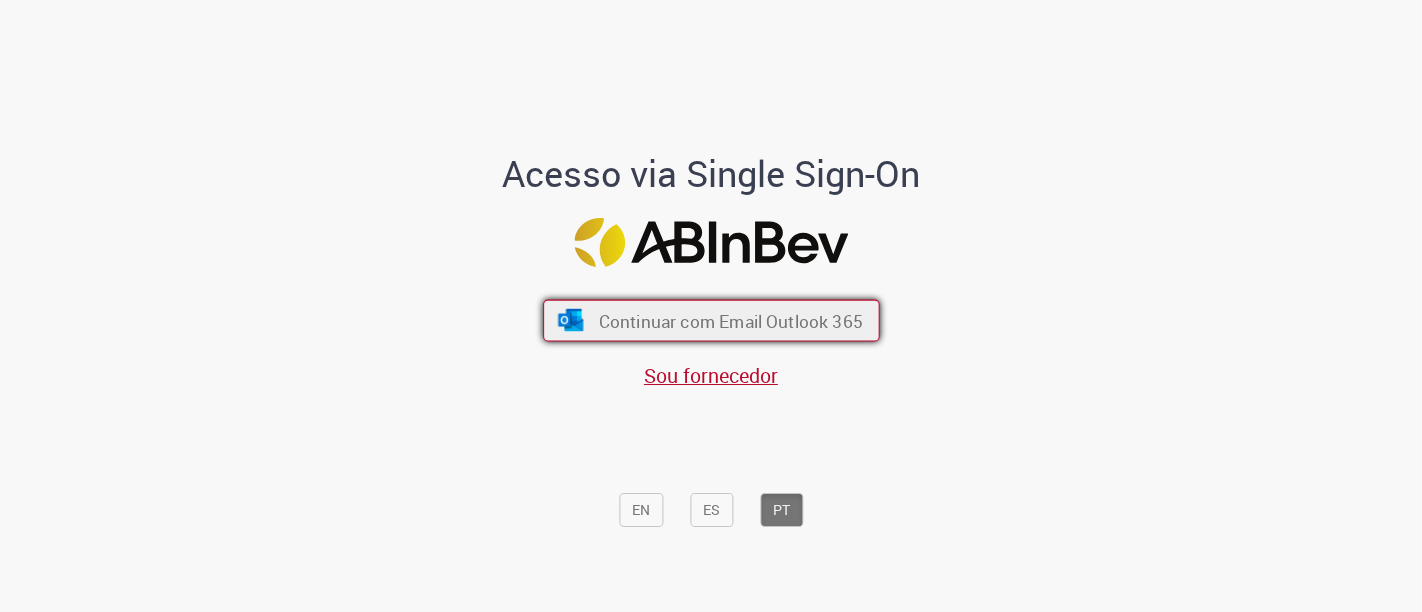 click on "Continuar com Email Outlook 365" at bounding box center (730, 320) 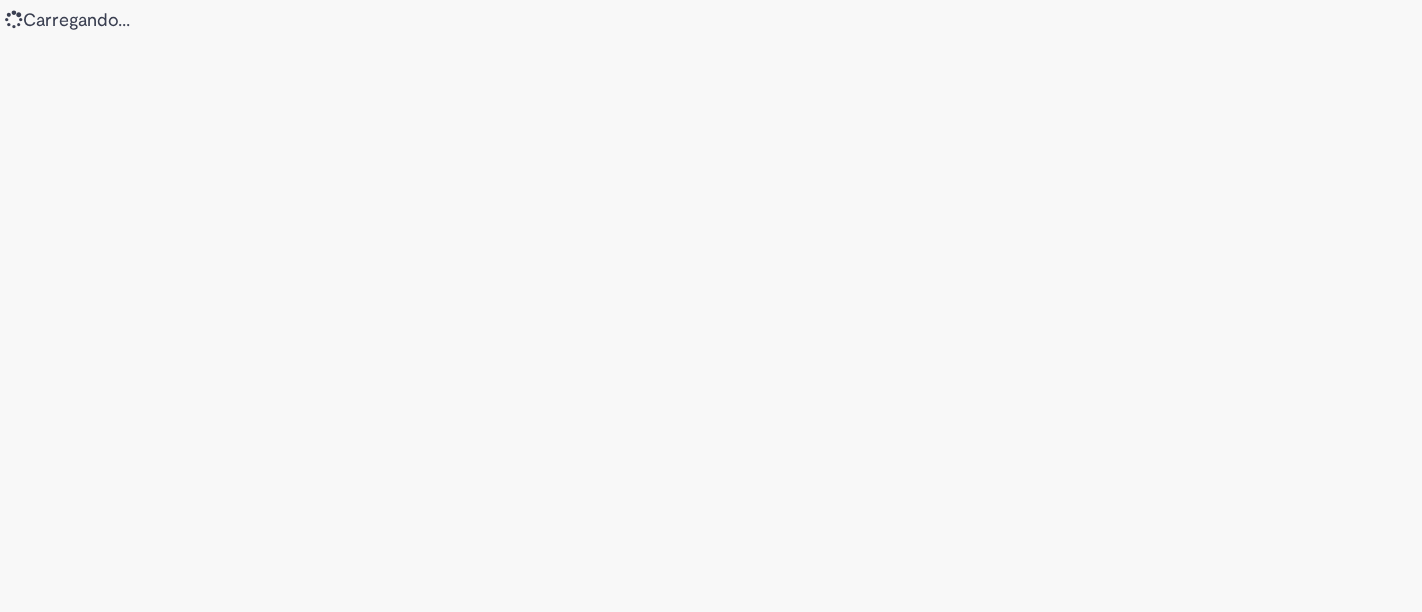 scroll, scrollTop: 0, scrollLeft: 0, axis: both 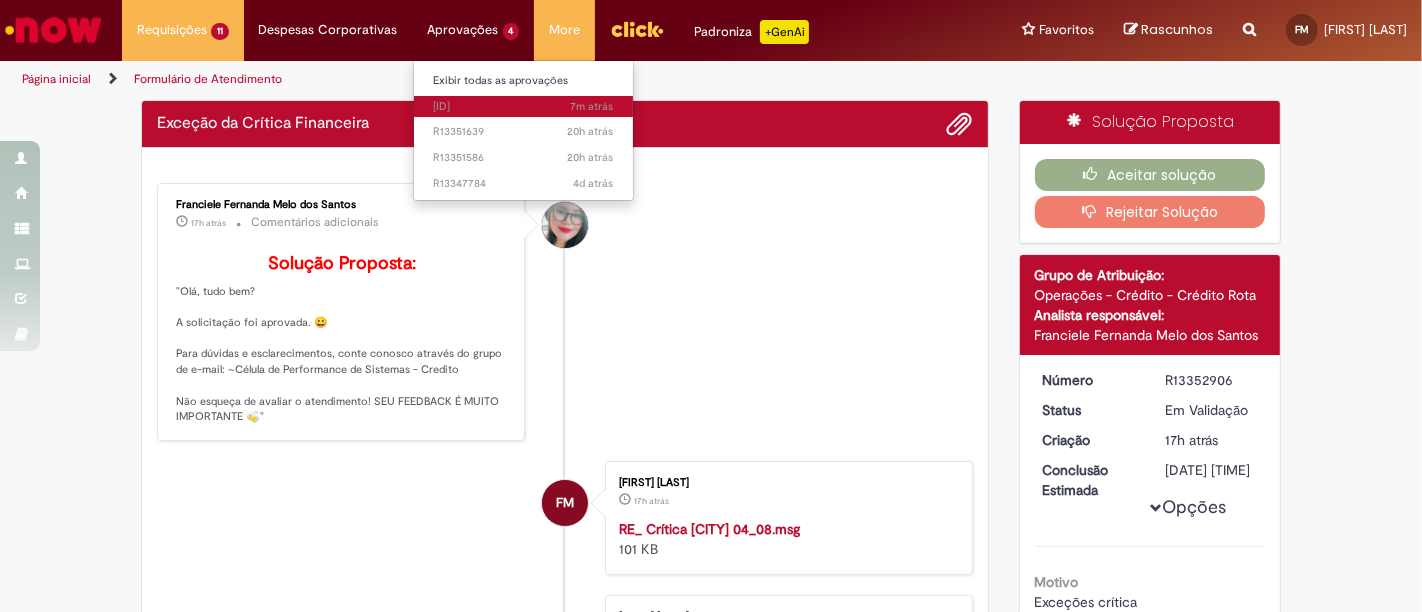 click on "7m atrás 7 minutos atrás [ID]" at bounding box center (524, 107) 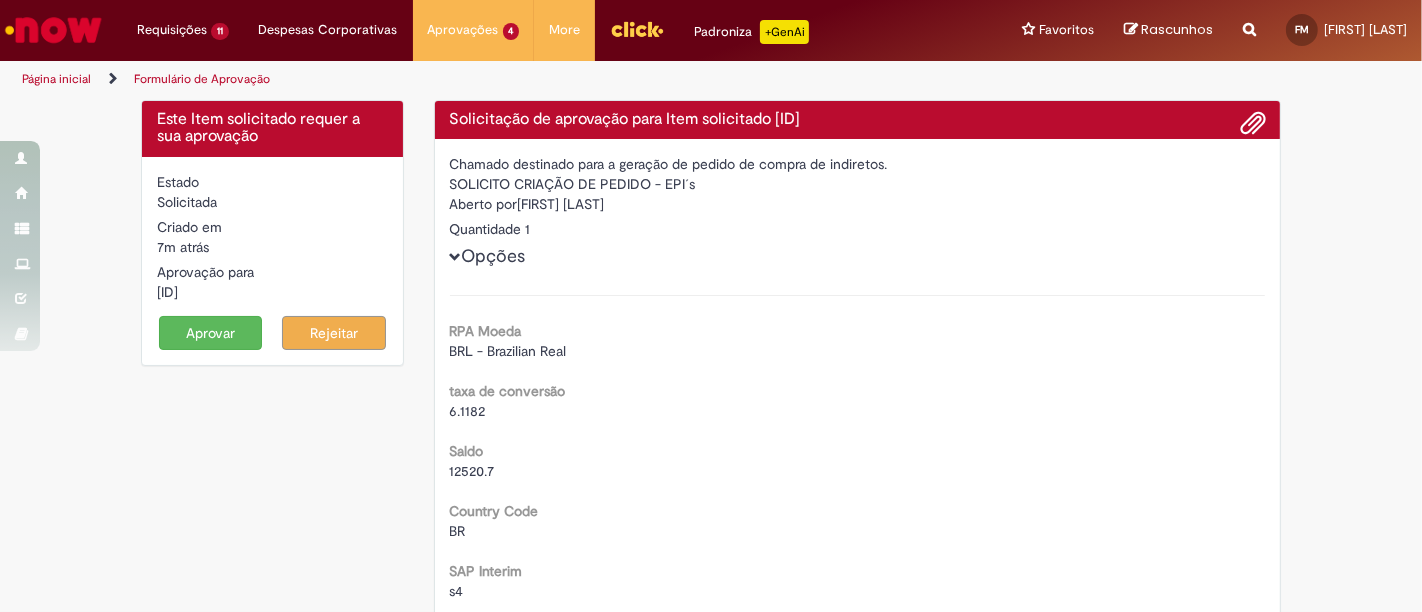 click on "Aprovar" at bounding box center (211, 333) 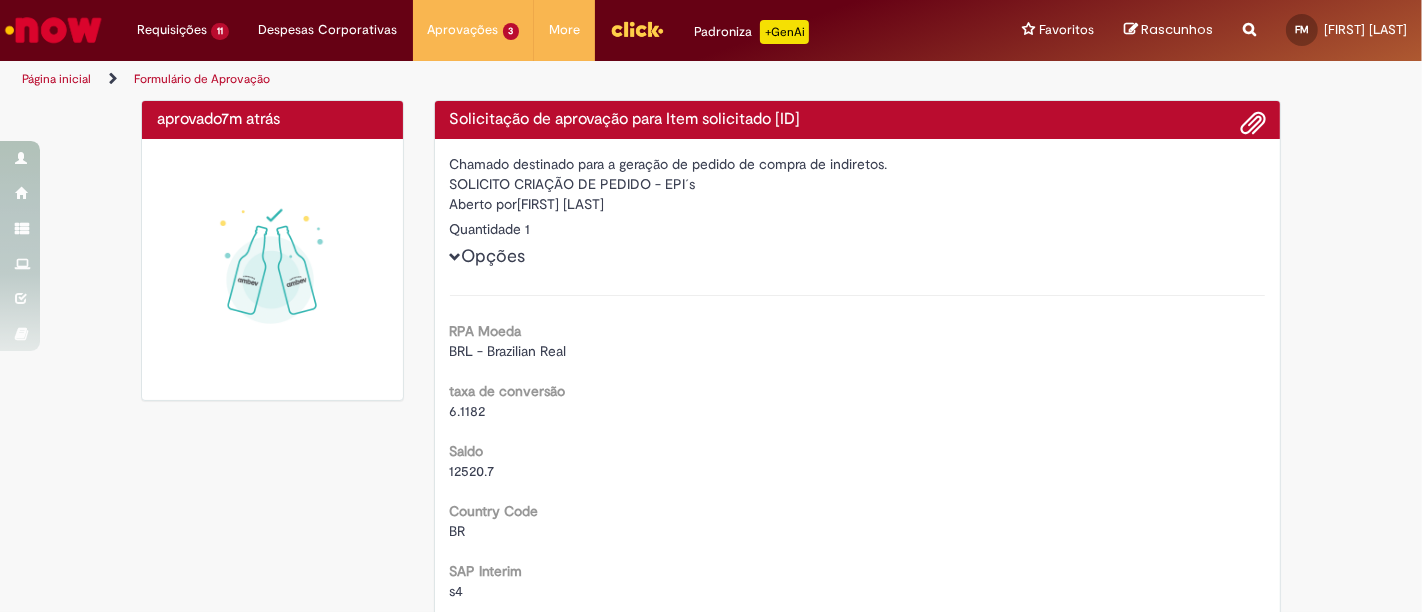 click at bounding box center (1249, 18) 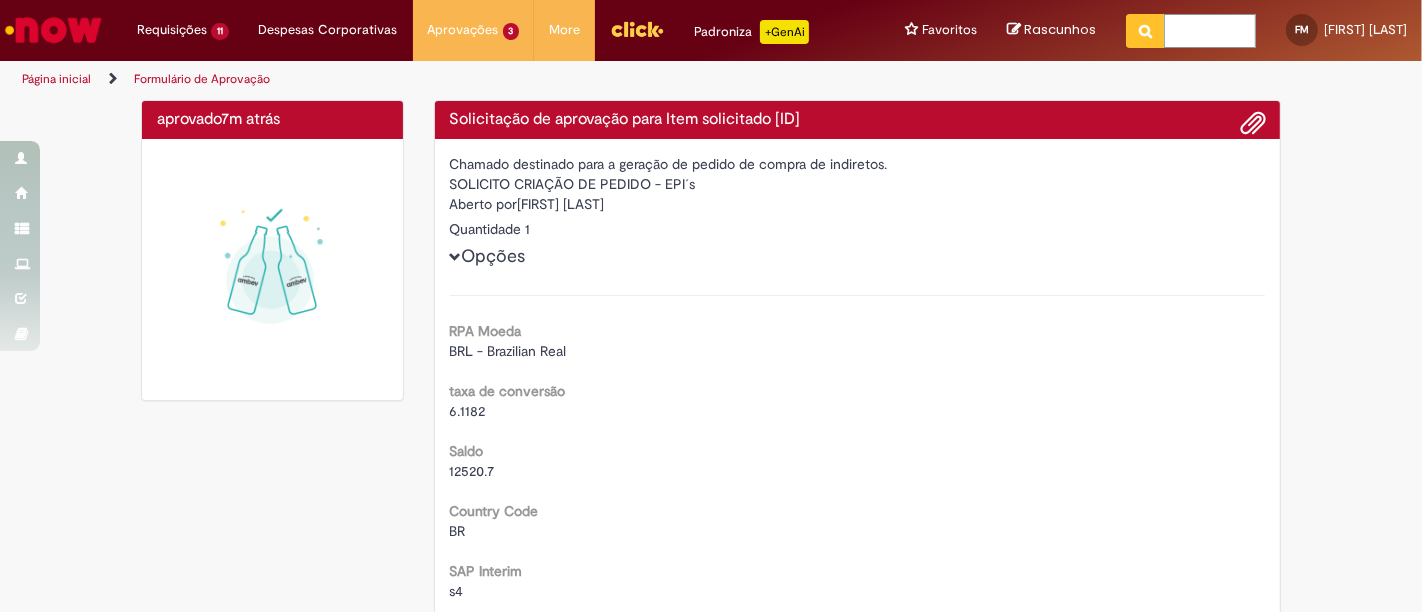 click at bounding box center (1210, 31) 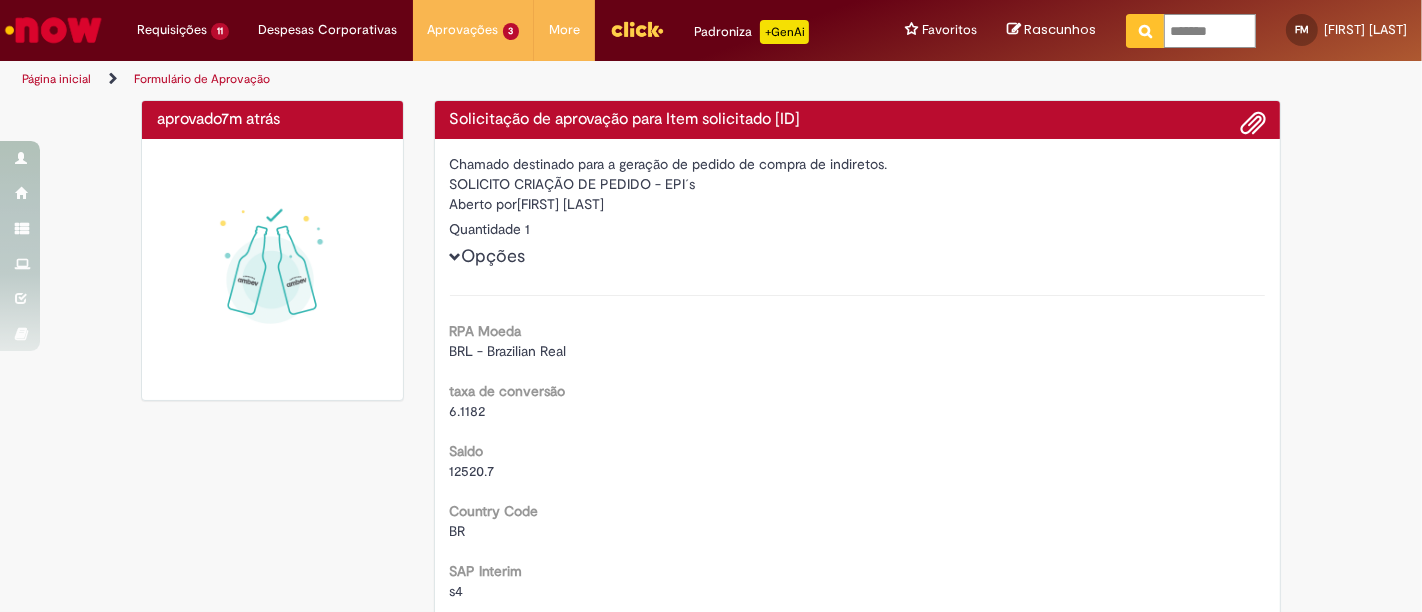type on "********" 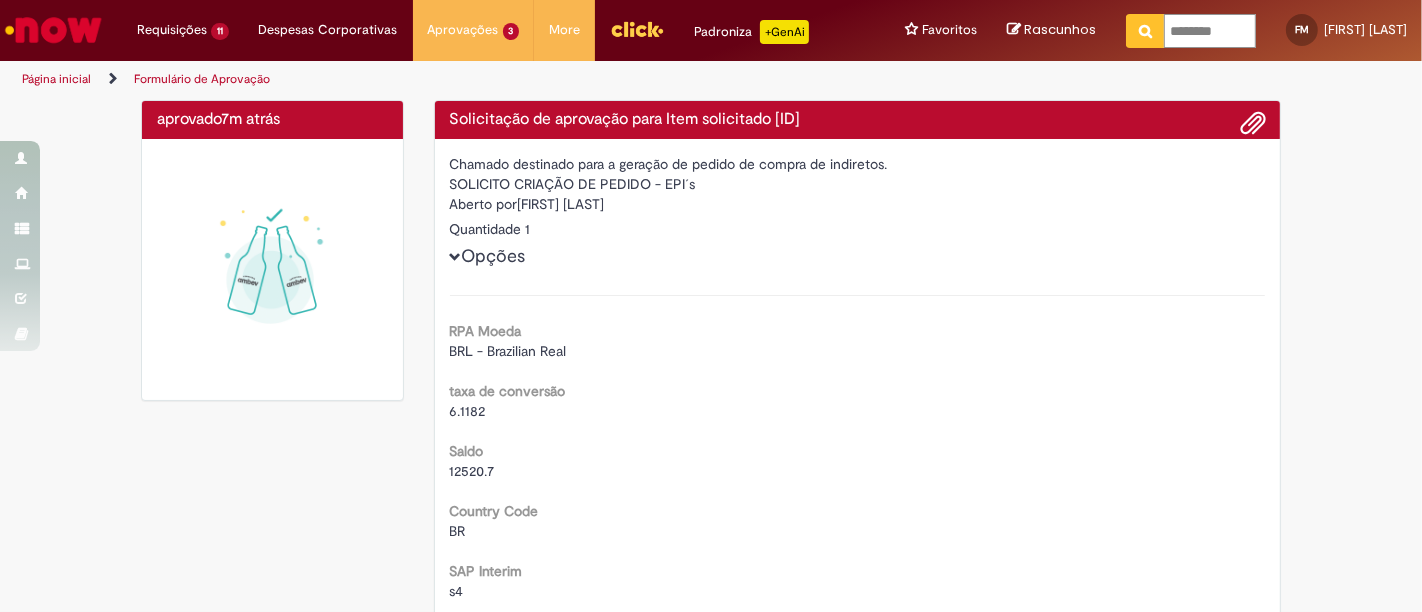 click at bounding box center (1145, 31) 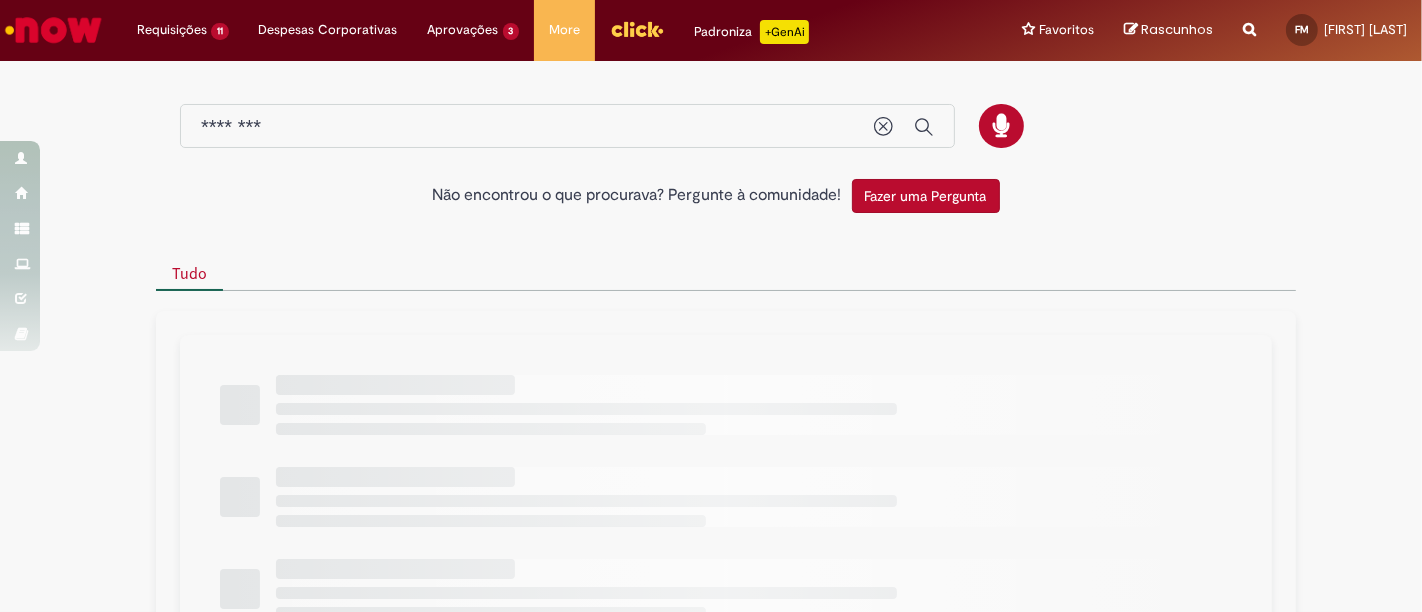 click at bounding box center (1249, 18) 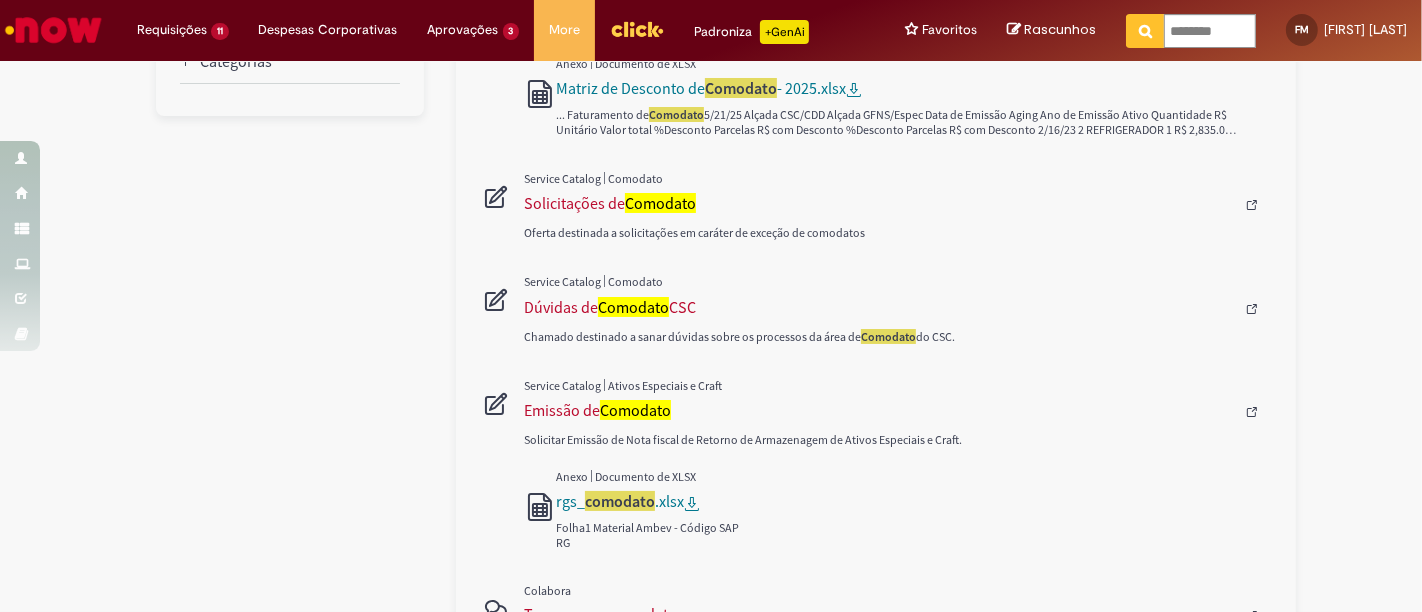 scroll, scrollTop: 444, scrollLeft: 0, axis: vertical 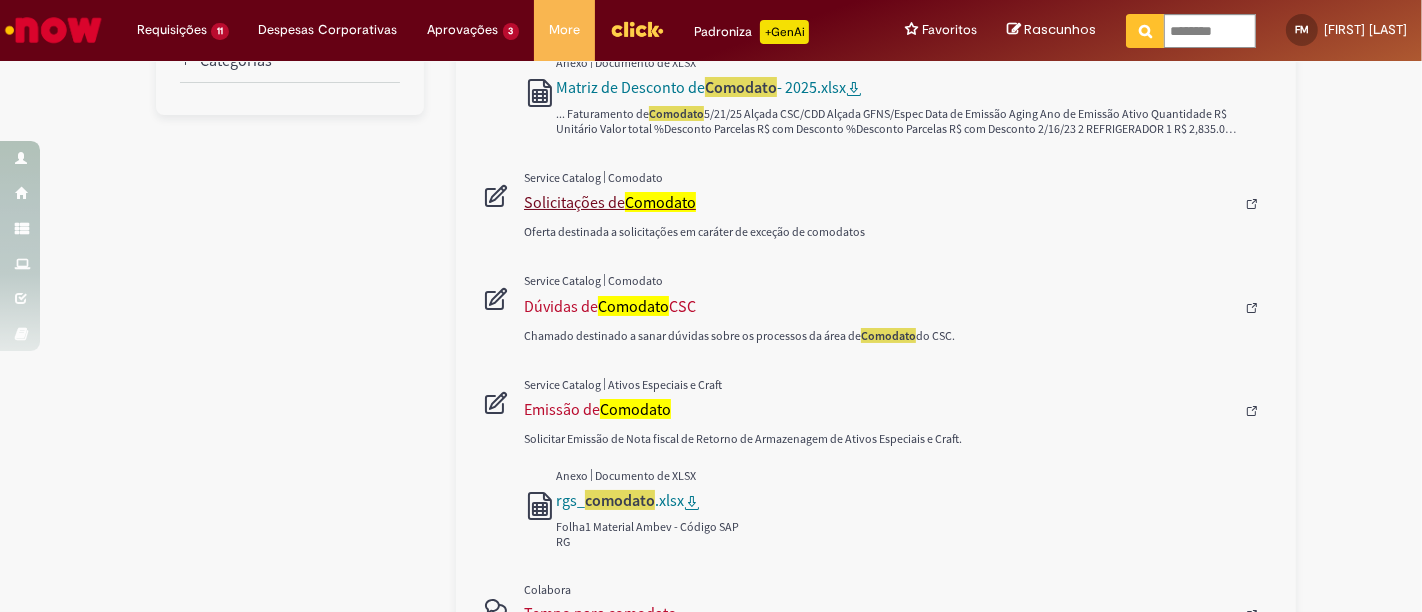 click on "Solicitações de  Comodato" at bounding box center (879, 202) 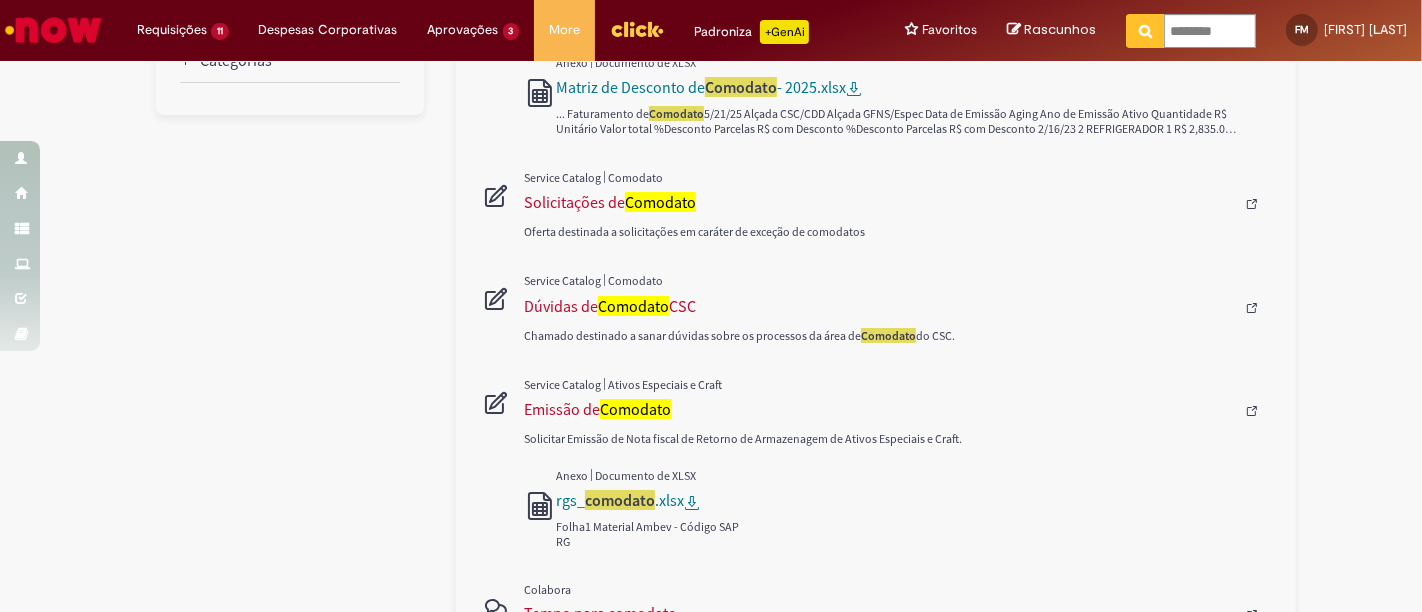 type 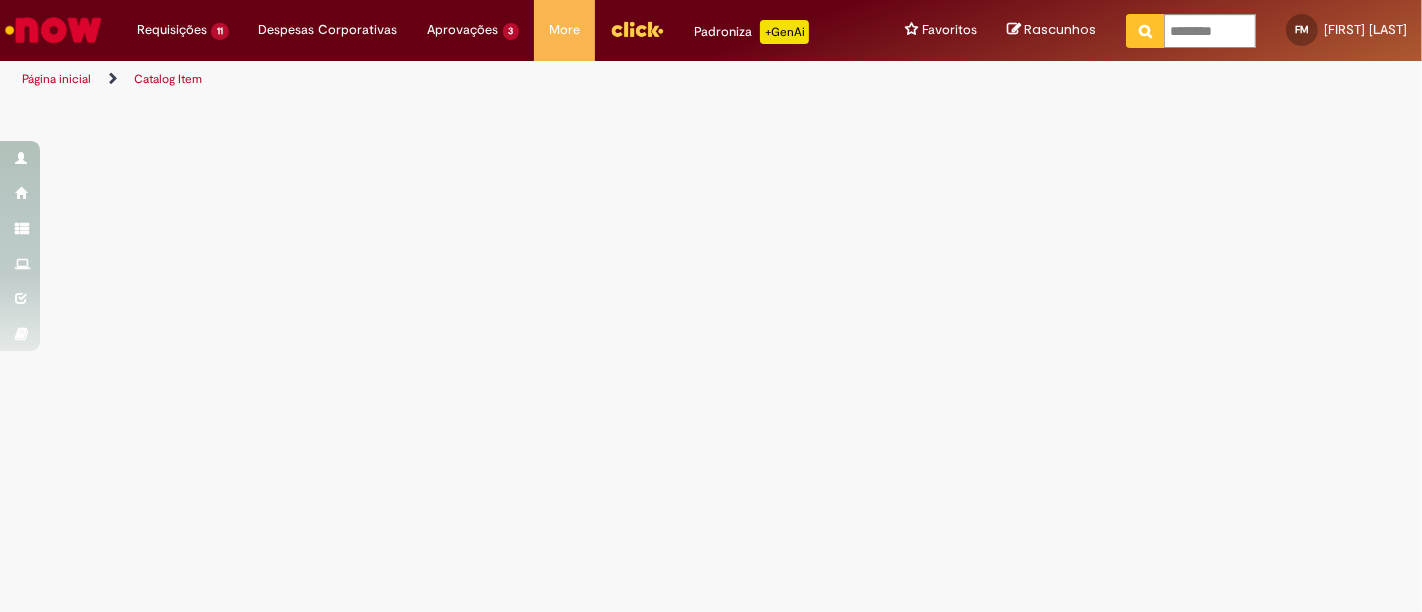 scroll, scrollTop: 0, scrollLeft: 0, axis: both 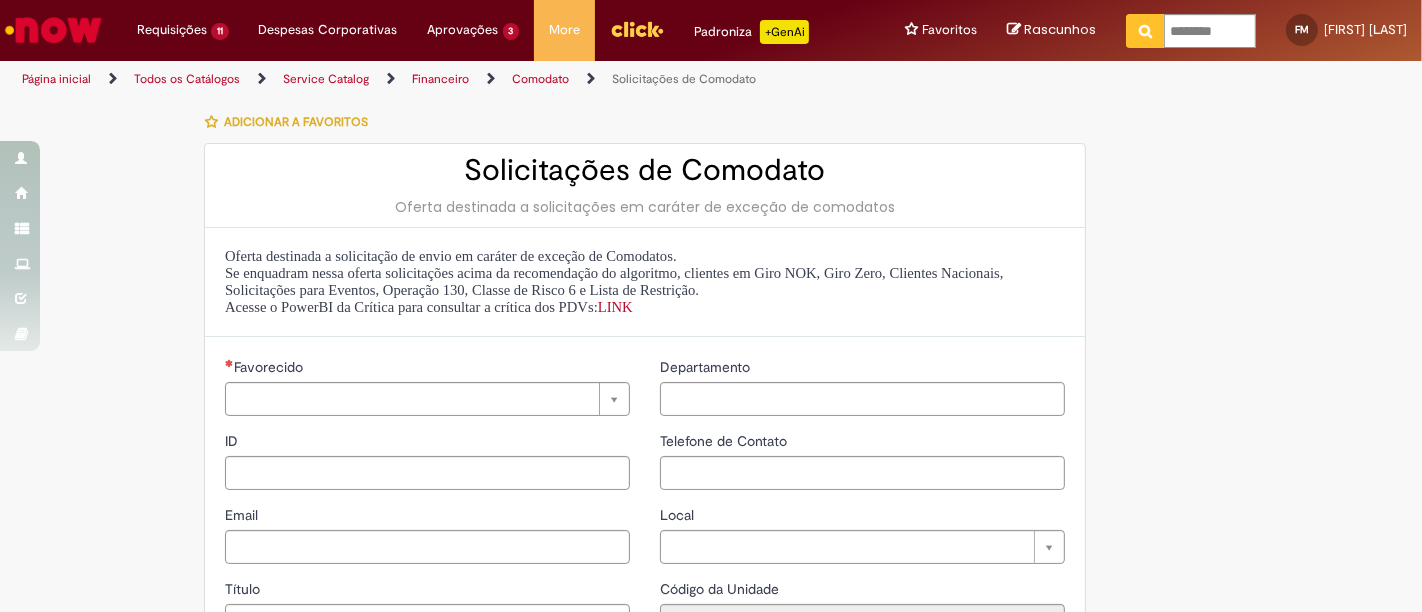 type on "********" 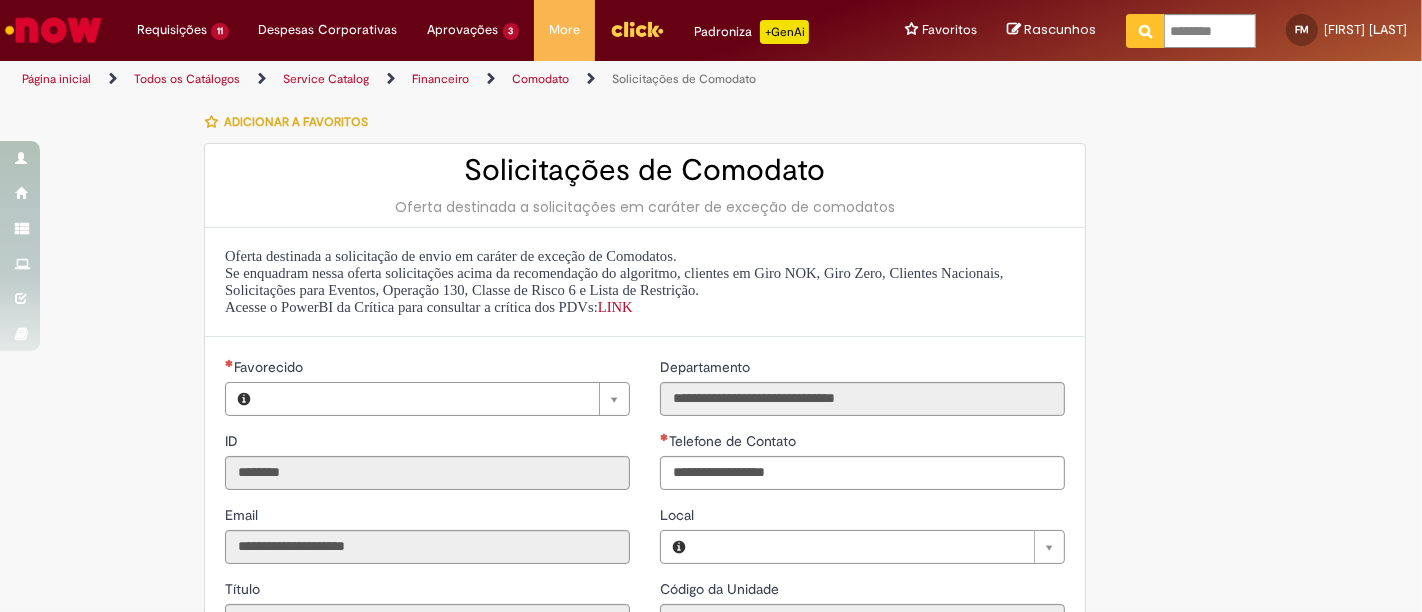 type on "**********" 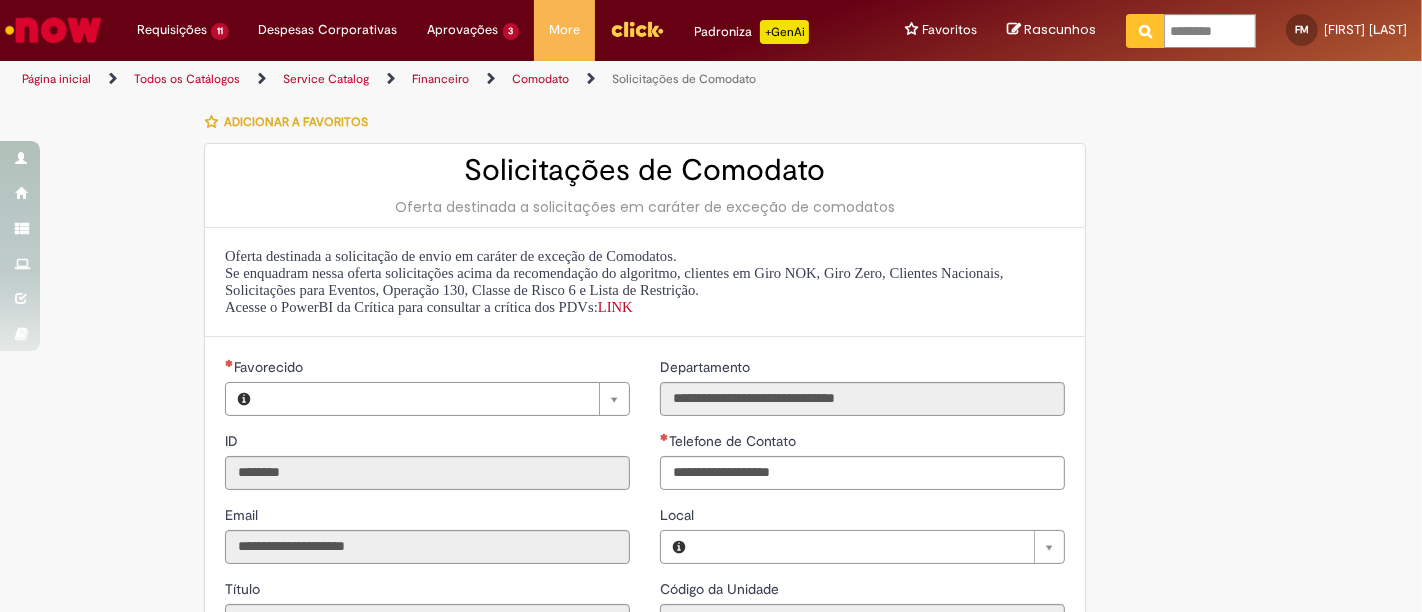 type on "**********" 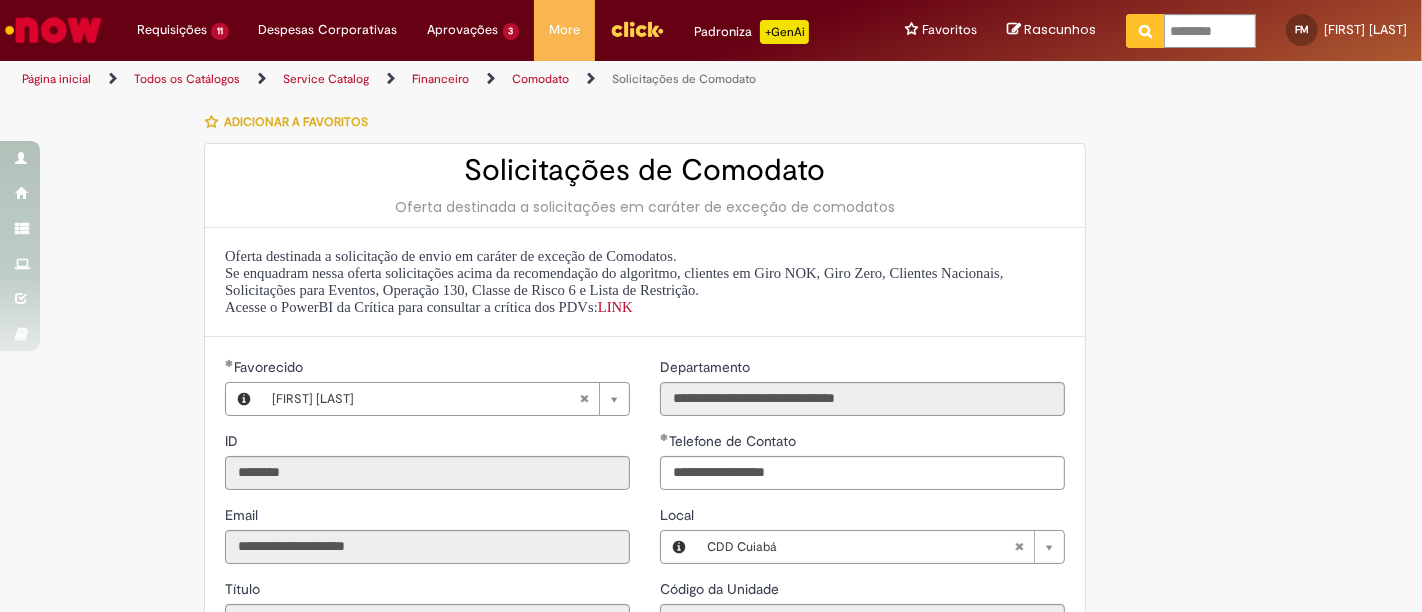 type on "**********" 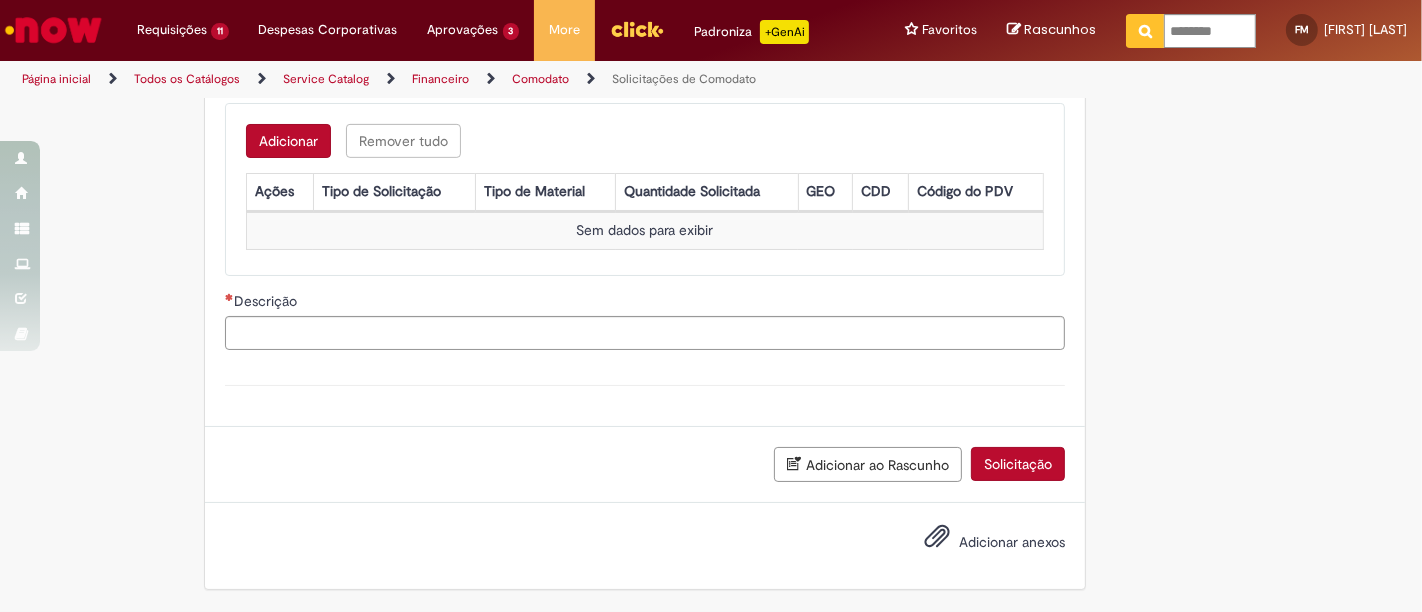 scroll, scrollTop: 694, scrollLeft: 0, axis: vertical 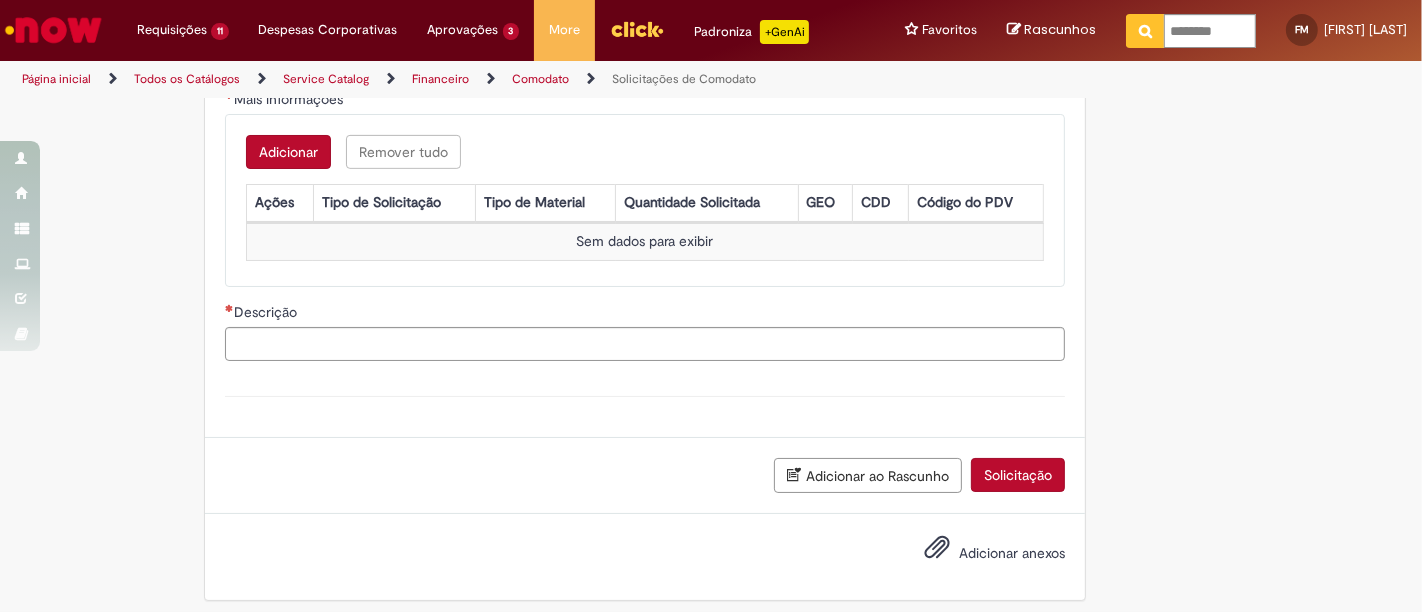click on "Adicionar" at bounding box center (288, 152) 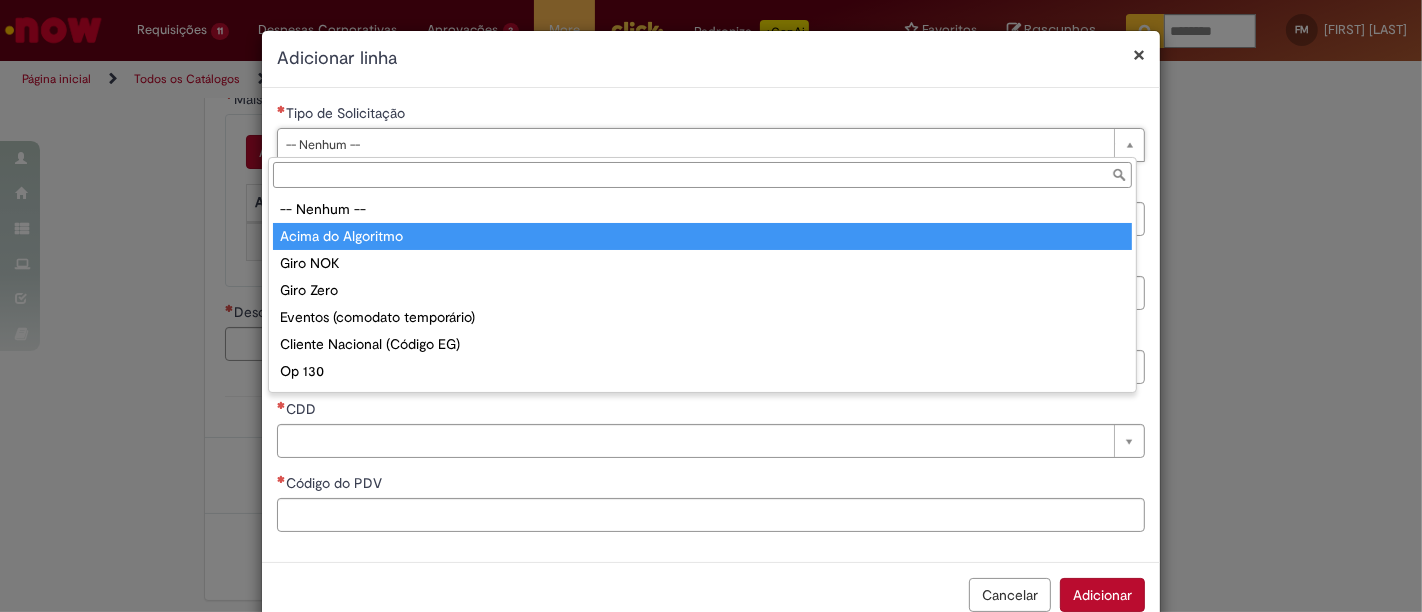 type on "**********" 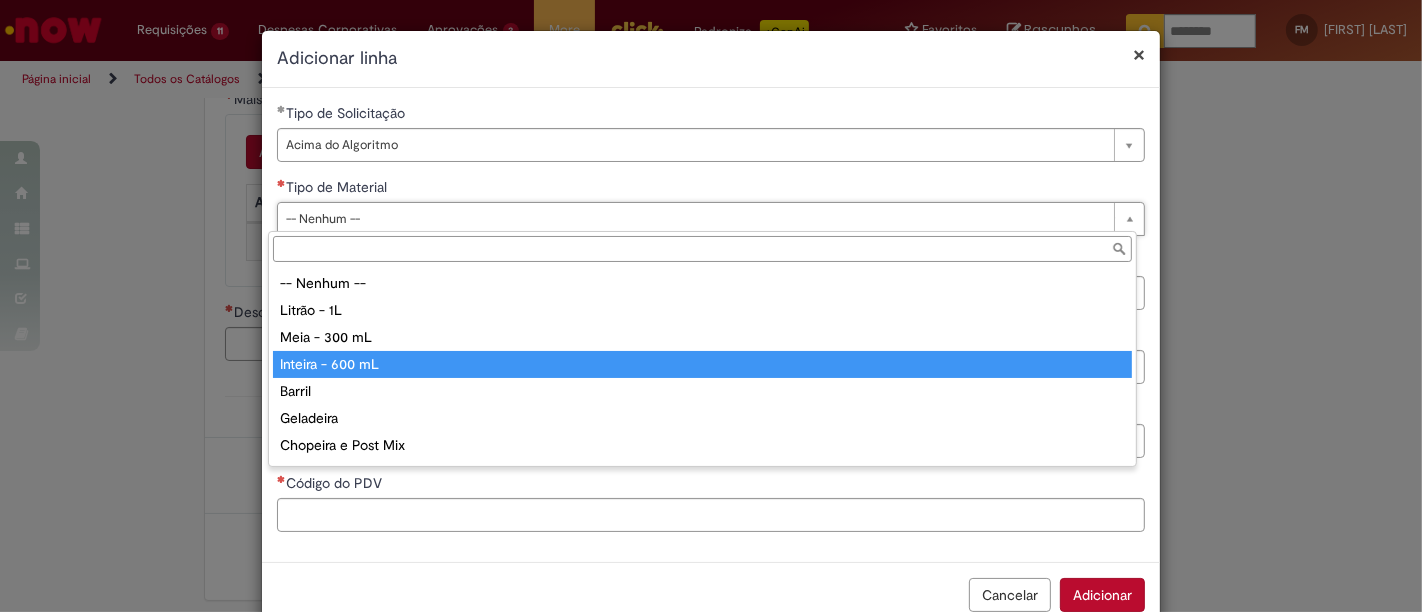 type on "**********" 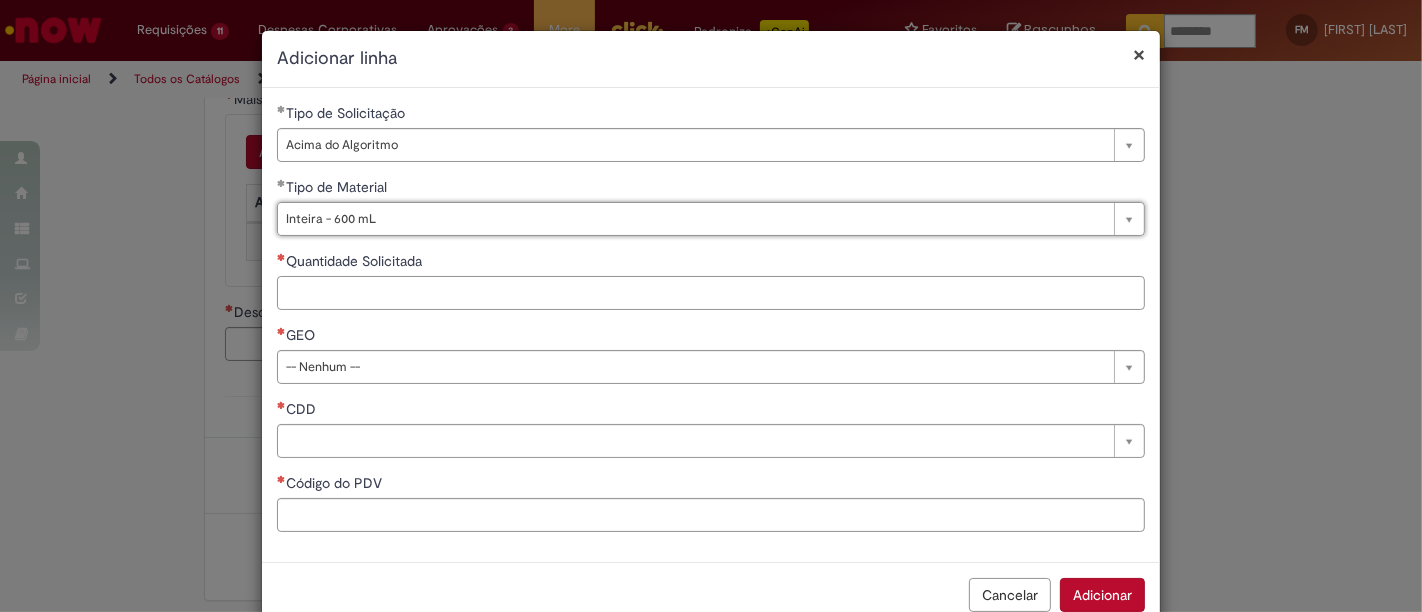 click on "Quantidade Solicitada" at bounding box center [711, 293] 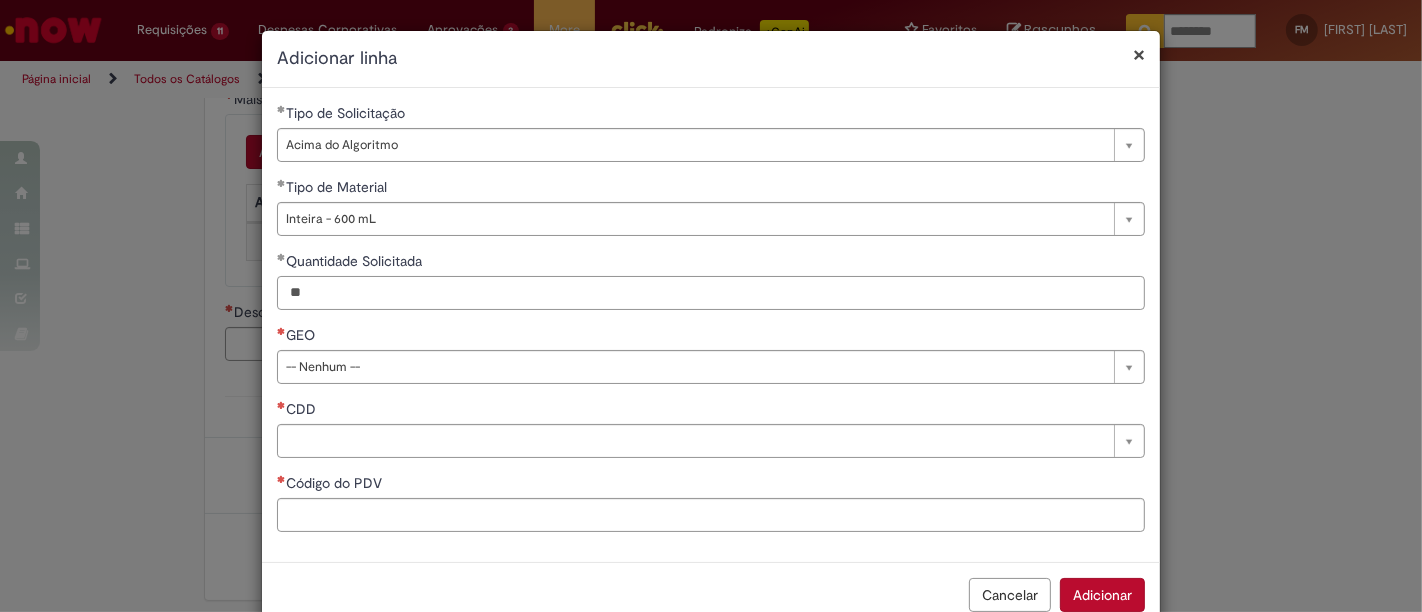 type on "**" 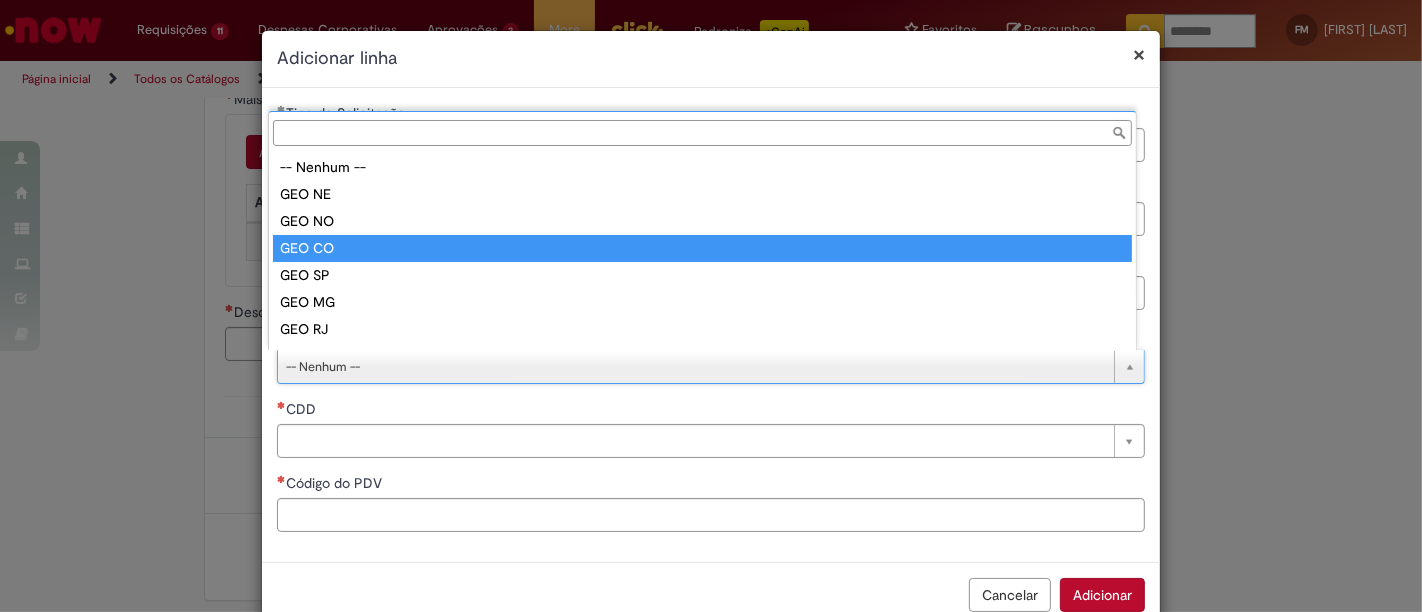 type on "******" 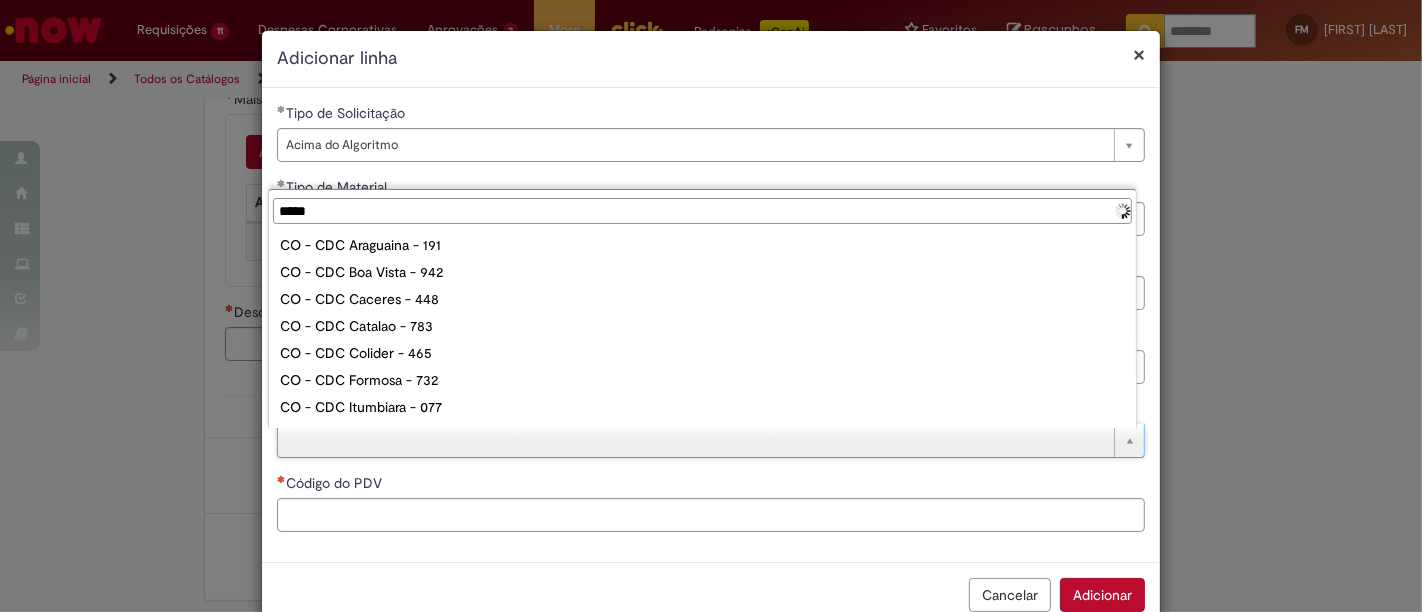 type on "******" 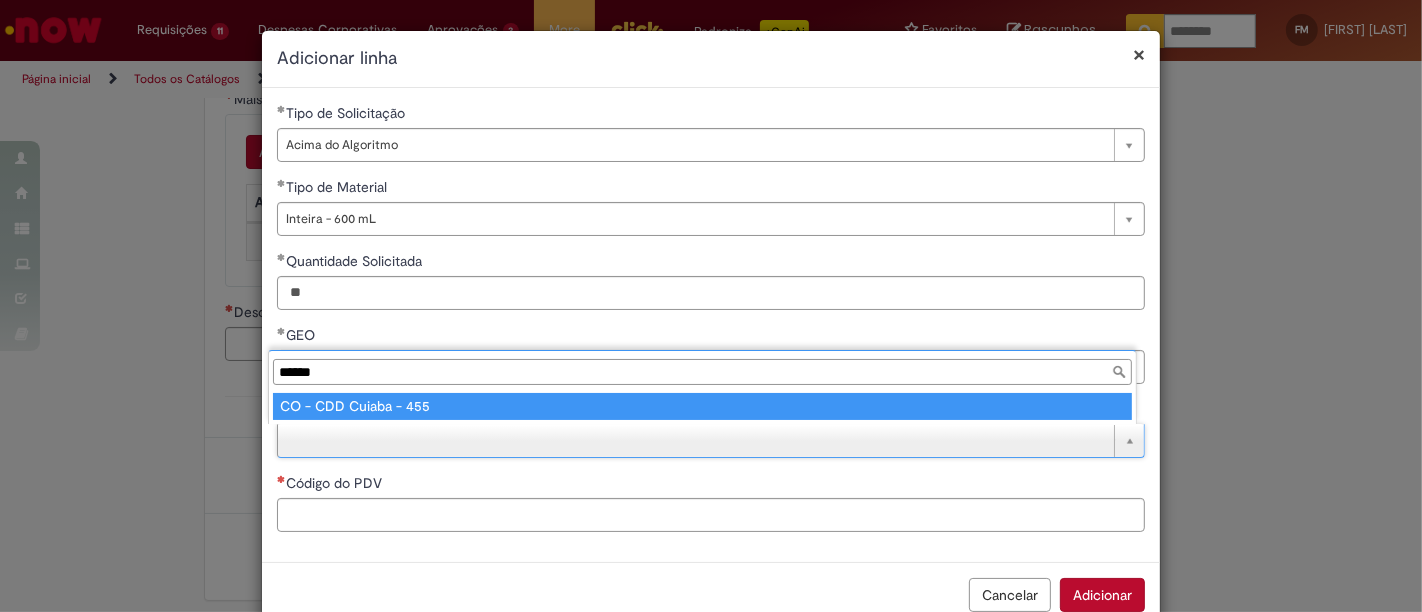 type on "**********" 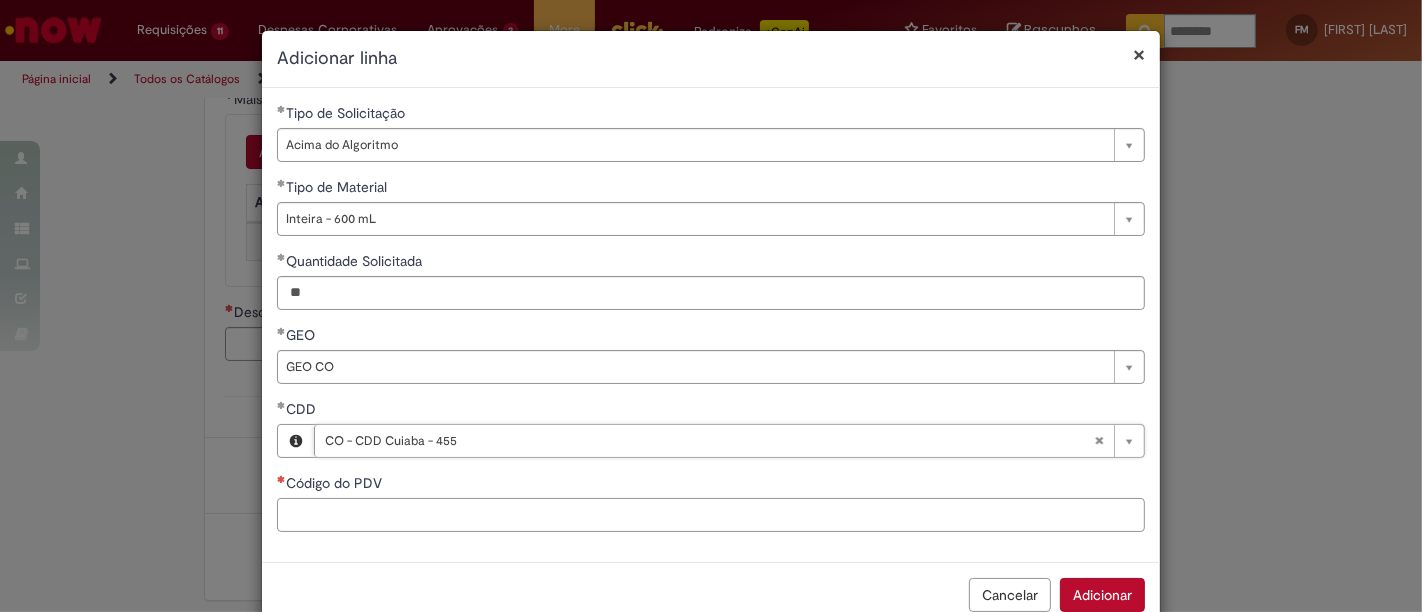 drag, startPoint x: 314, startPoint y: 515, endPoint x: 853, endPoint y: 582, distance: 543.14825 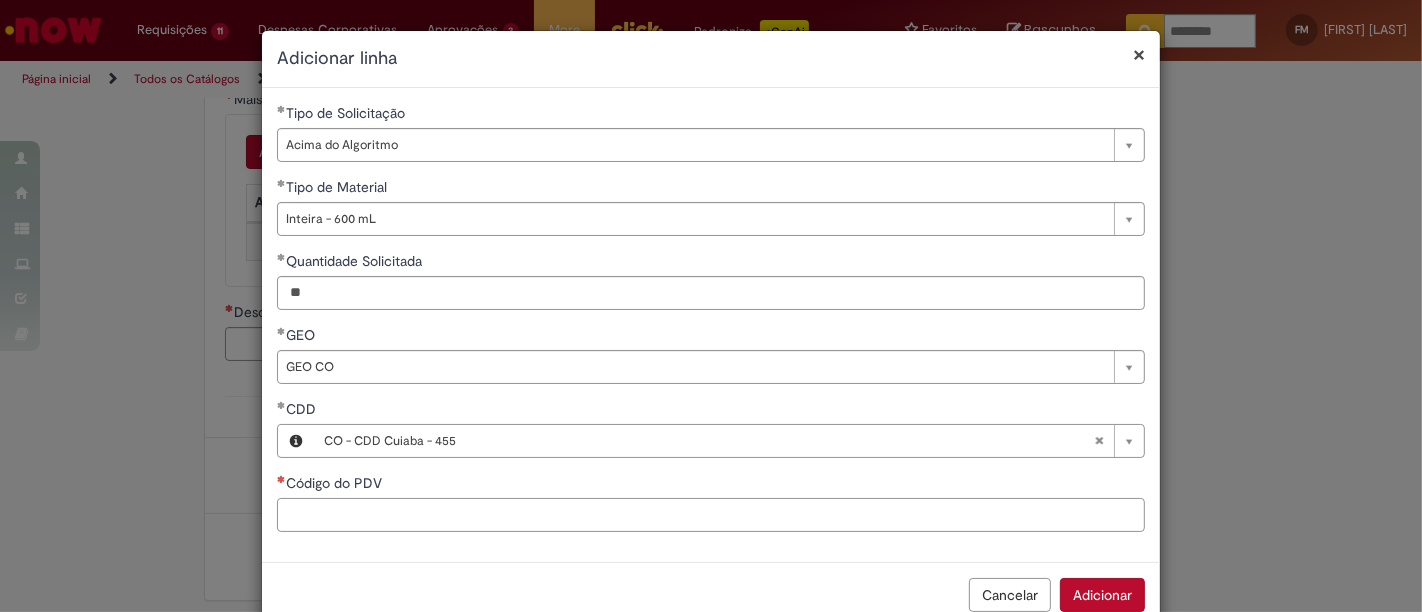 paste on "*****" 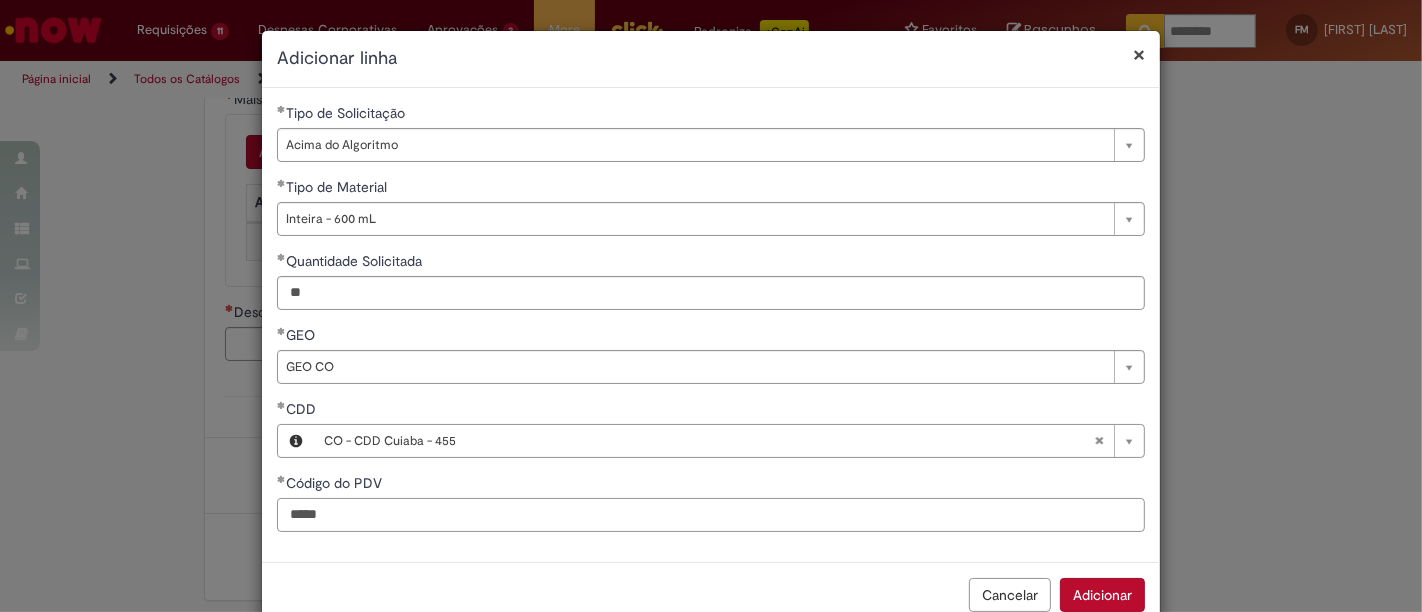type on "*****" 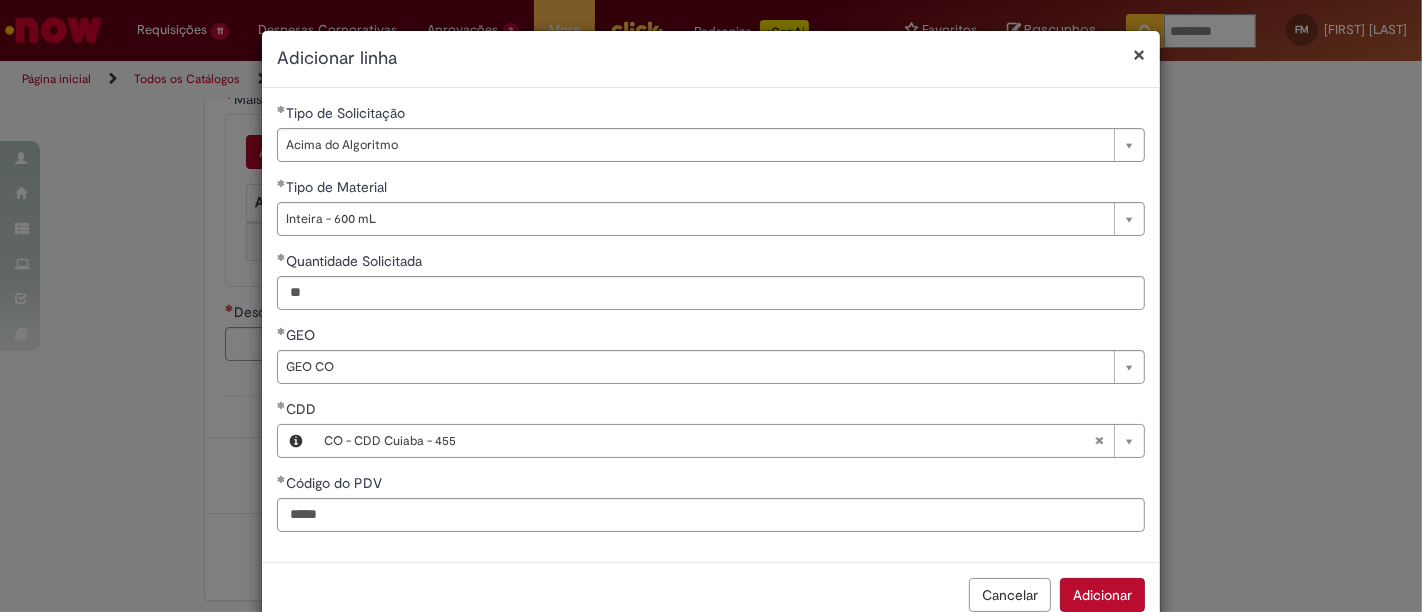 type 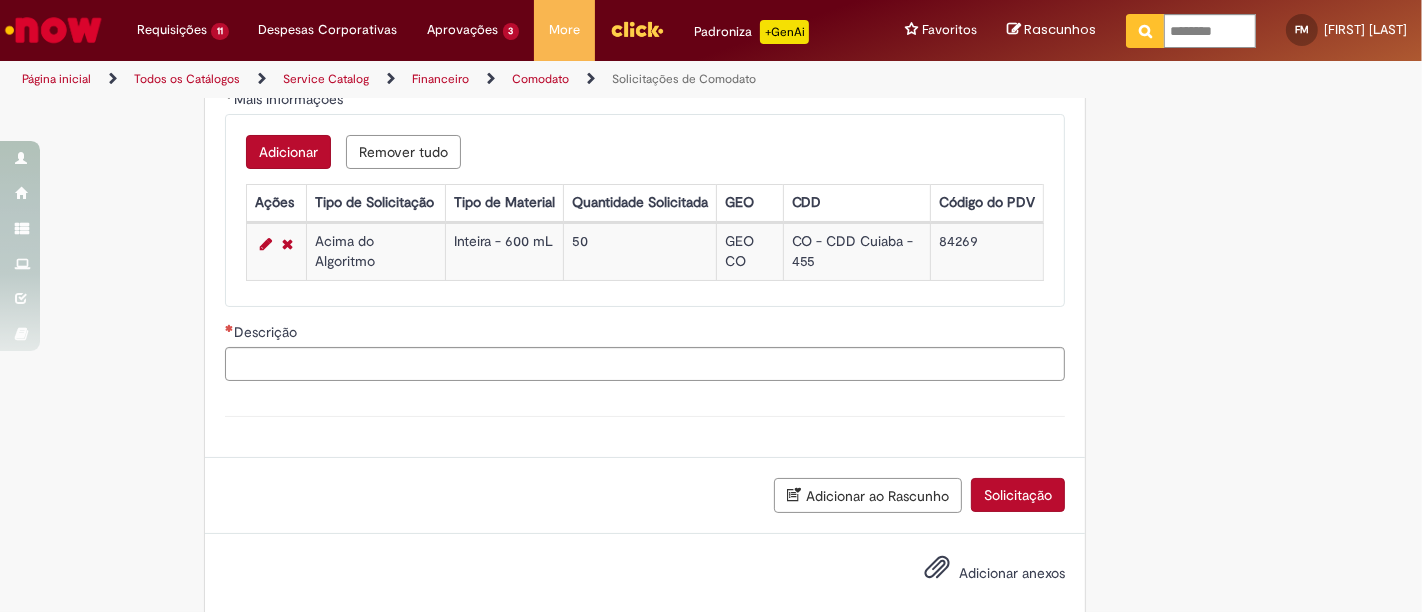 scroll, scrollTop: 666, scrollLeft: 0, axis: vertical 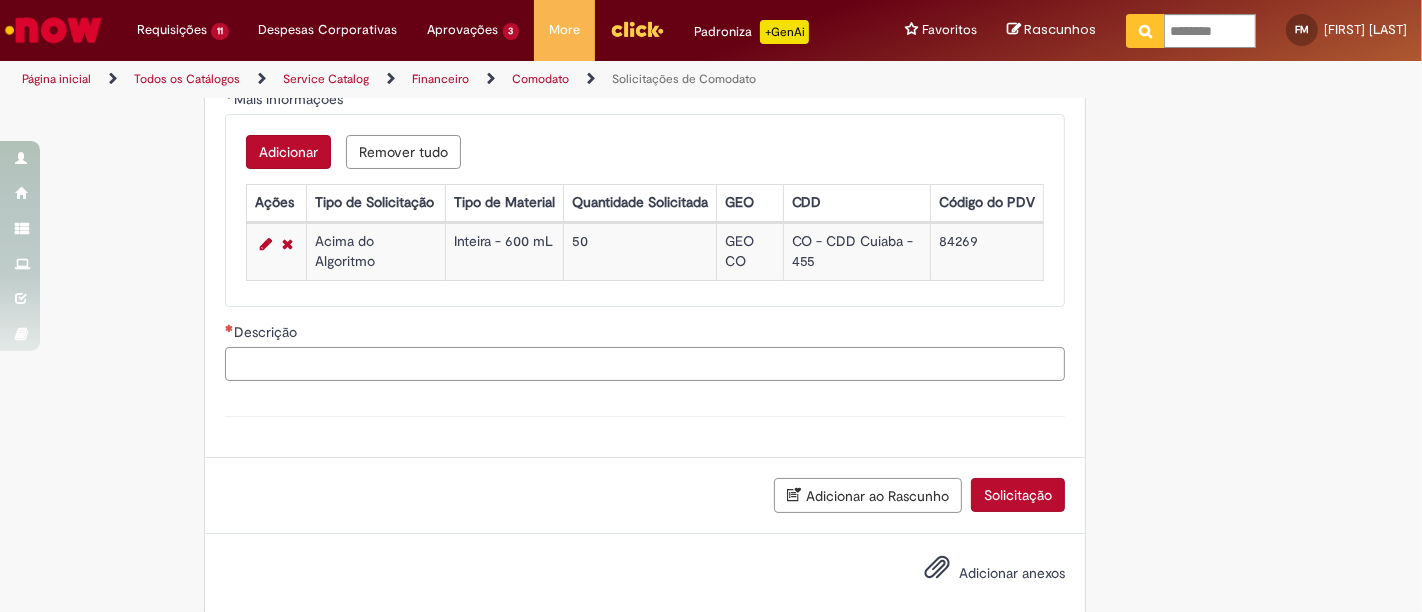 click on "Descrição" at bounding box center [645, 364] 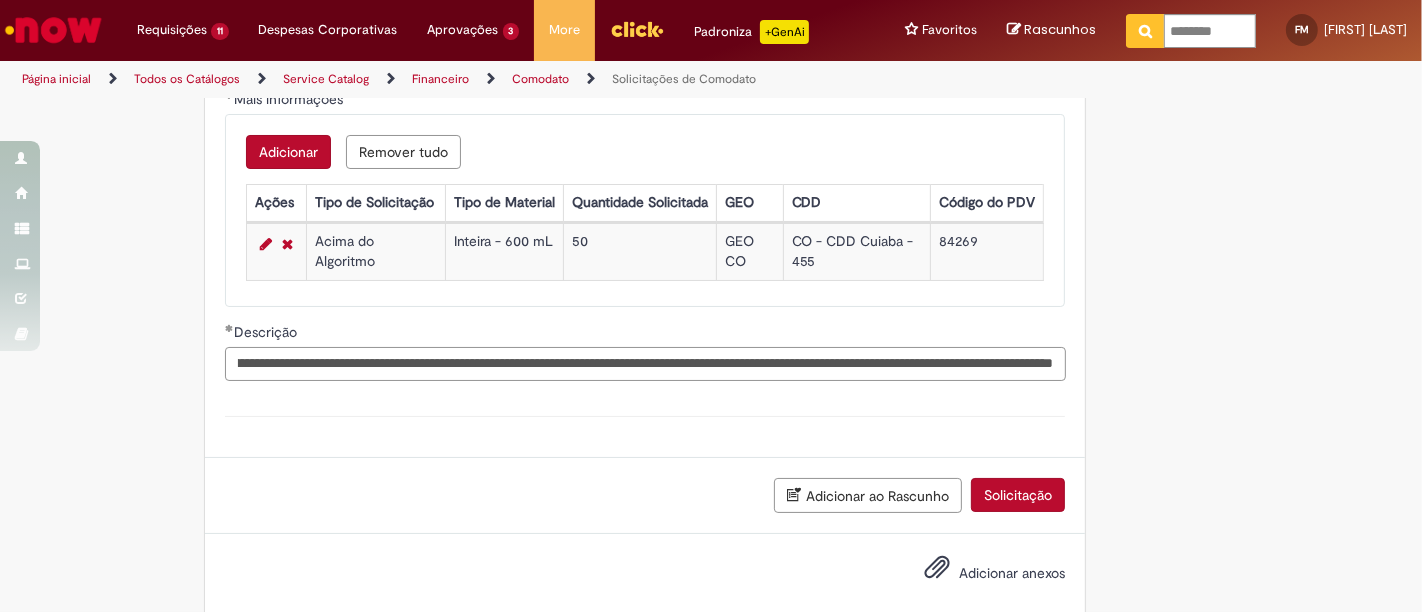 scroll, scrollTop: 0, scrollLeft: 499, axis: horizontal 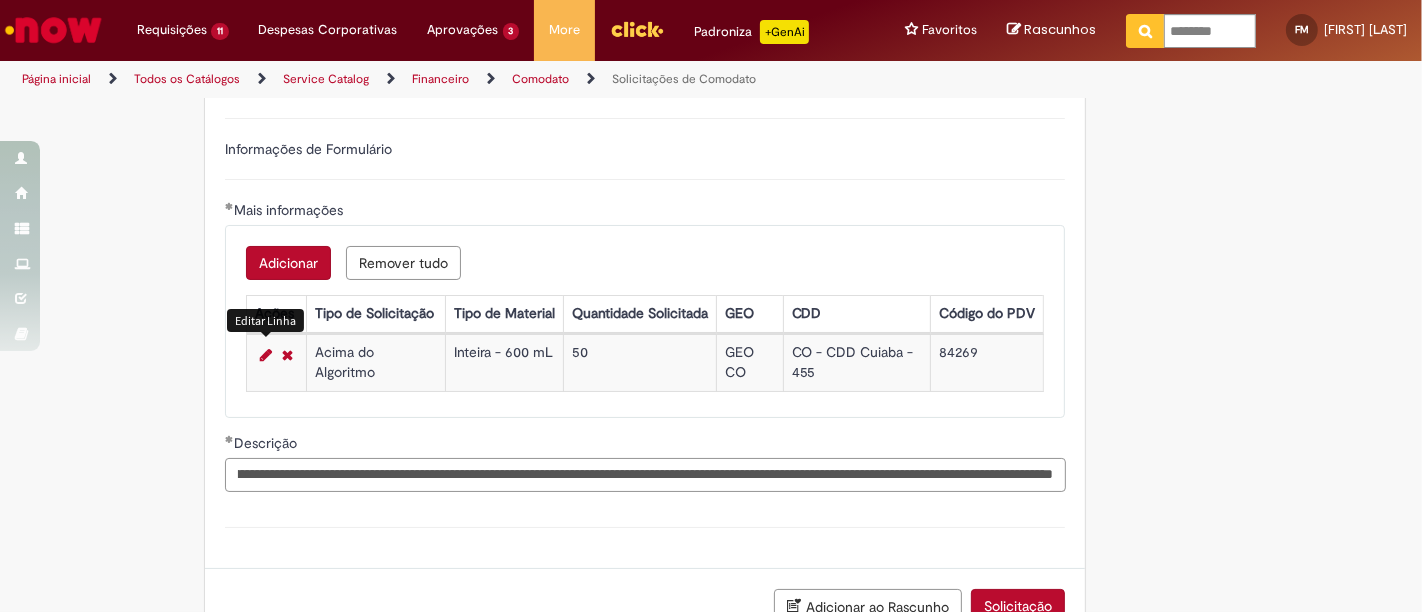 type on "**********" 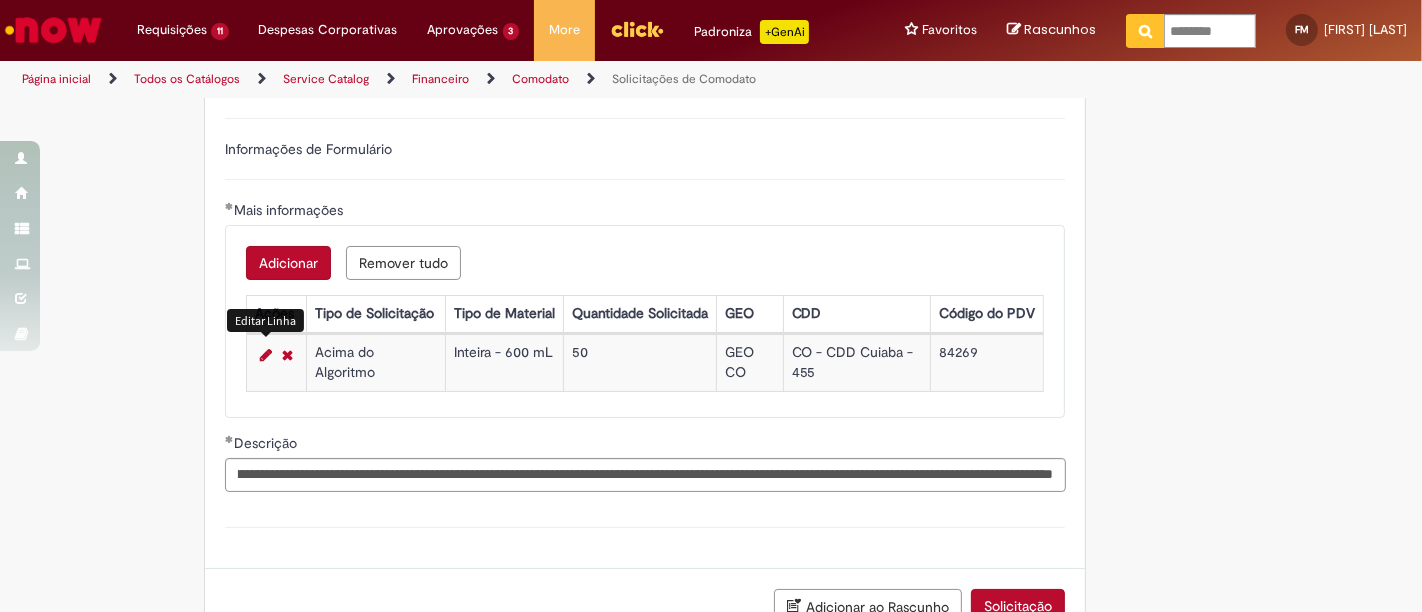 click at bounding box center (266, 355) 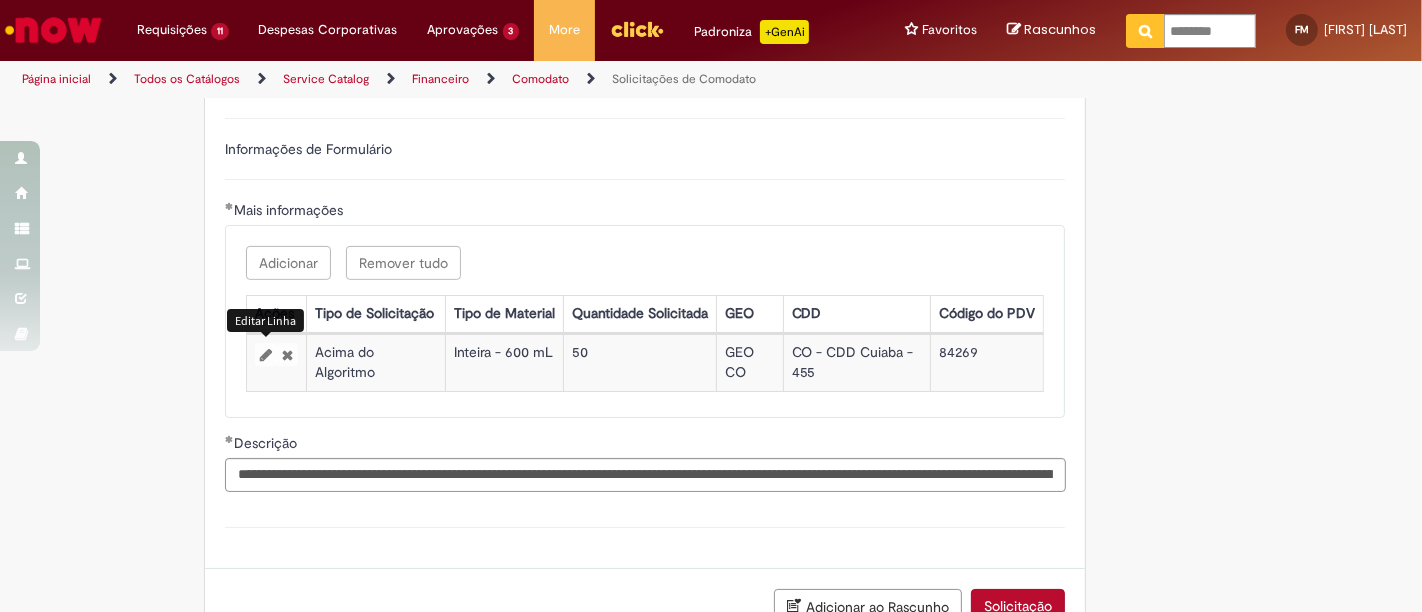 select on "**********" 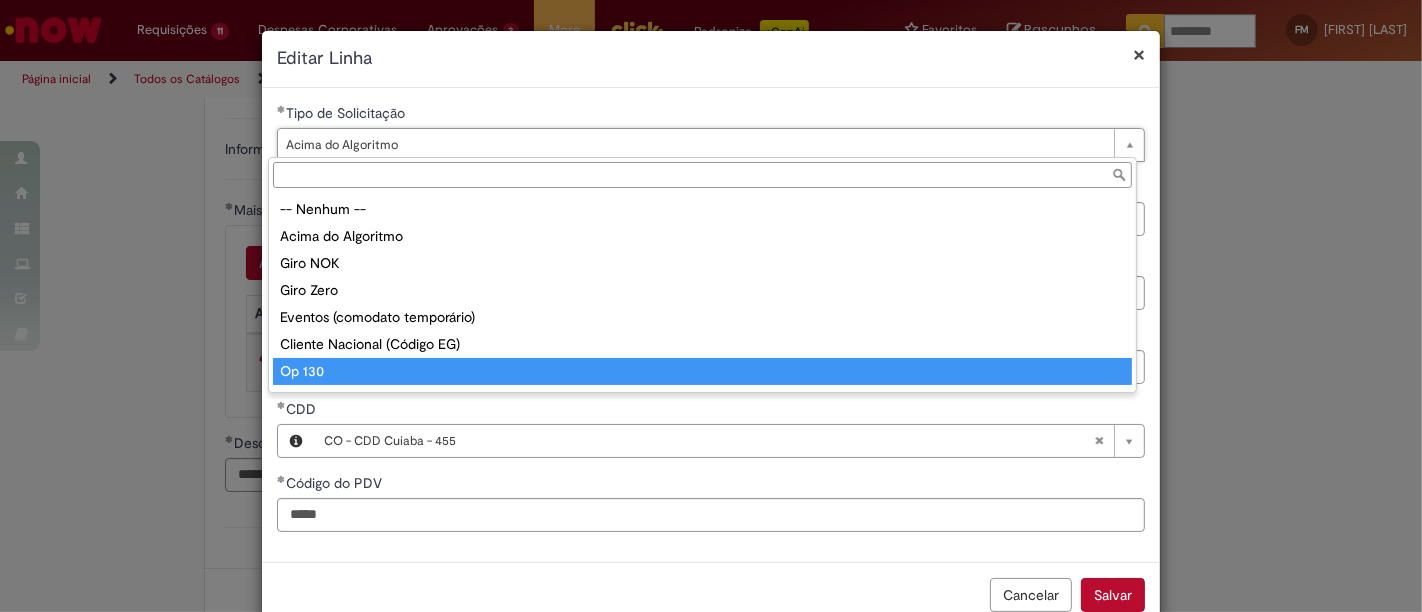 drag, startPoint x: 405, startPoint y: 364, endPoint x: 448, endPoint y: 350, distance: 45.221676 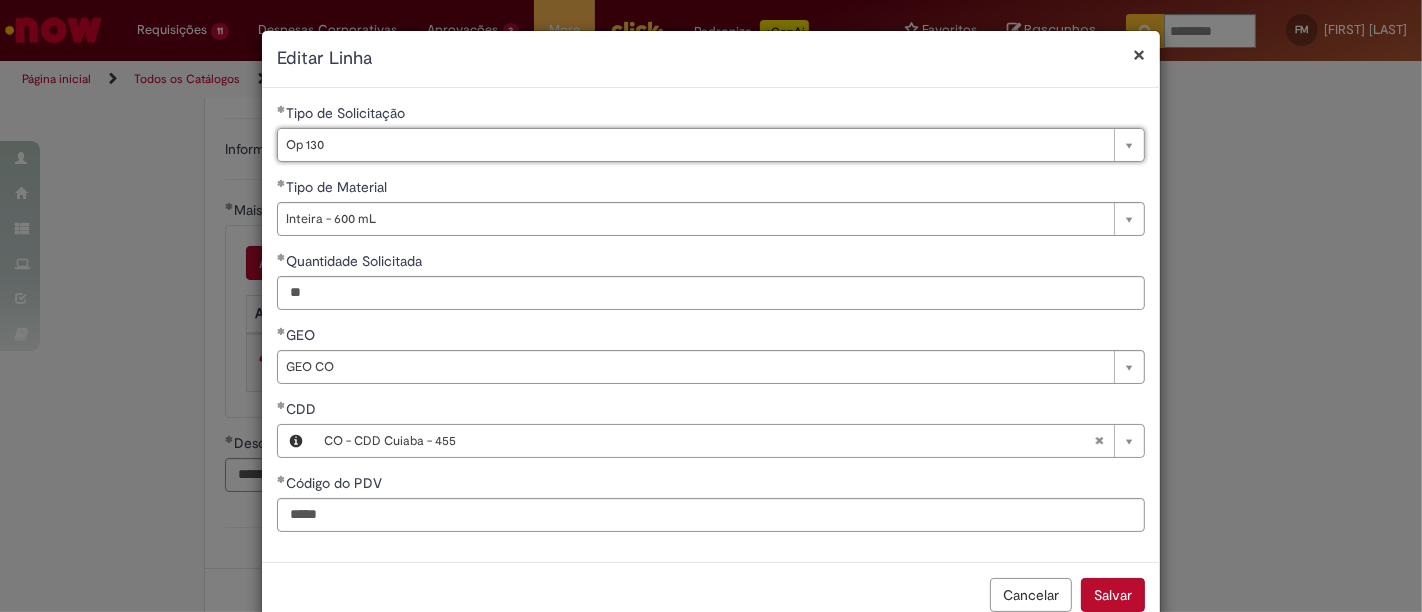 scroll, scrollTop: 0, scrollLeft: 42, axis: horizontal 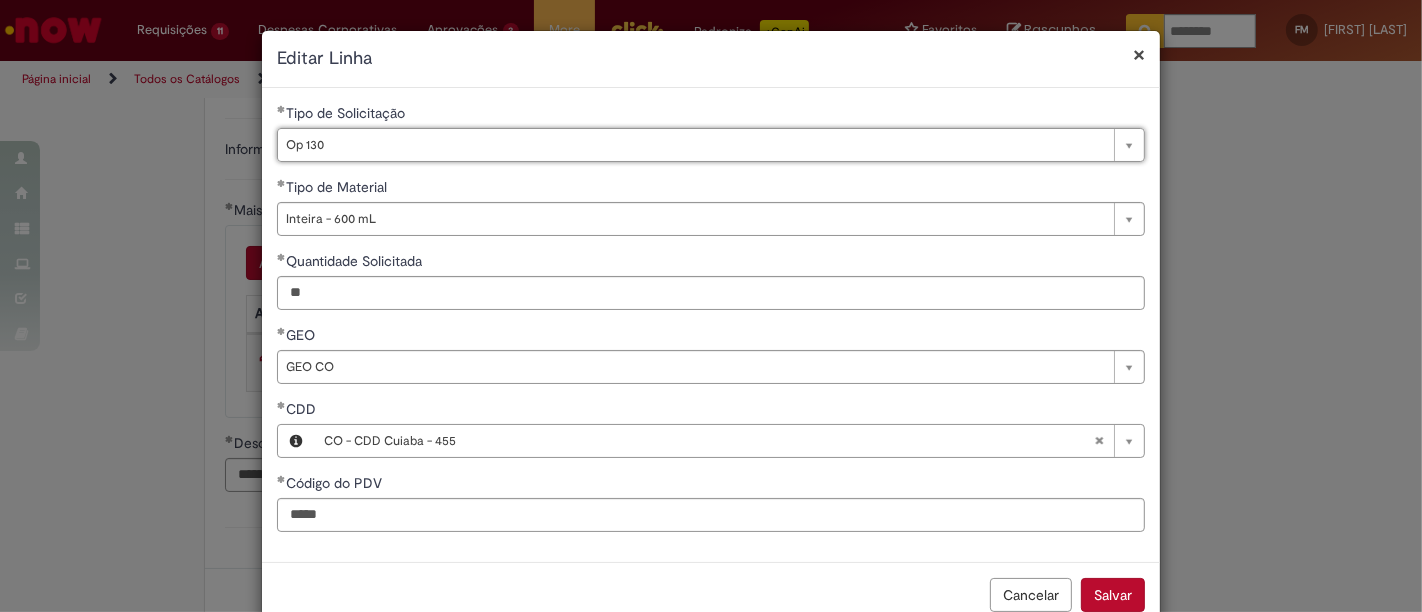drag, startPoint x: 1120, startPoint y: 591, endPoint x: 1038, endPoint y: 564, distance: 86.33076 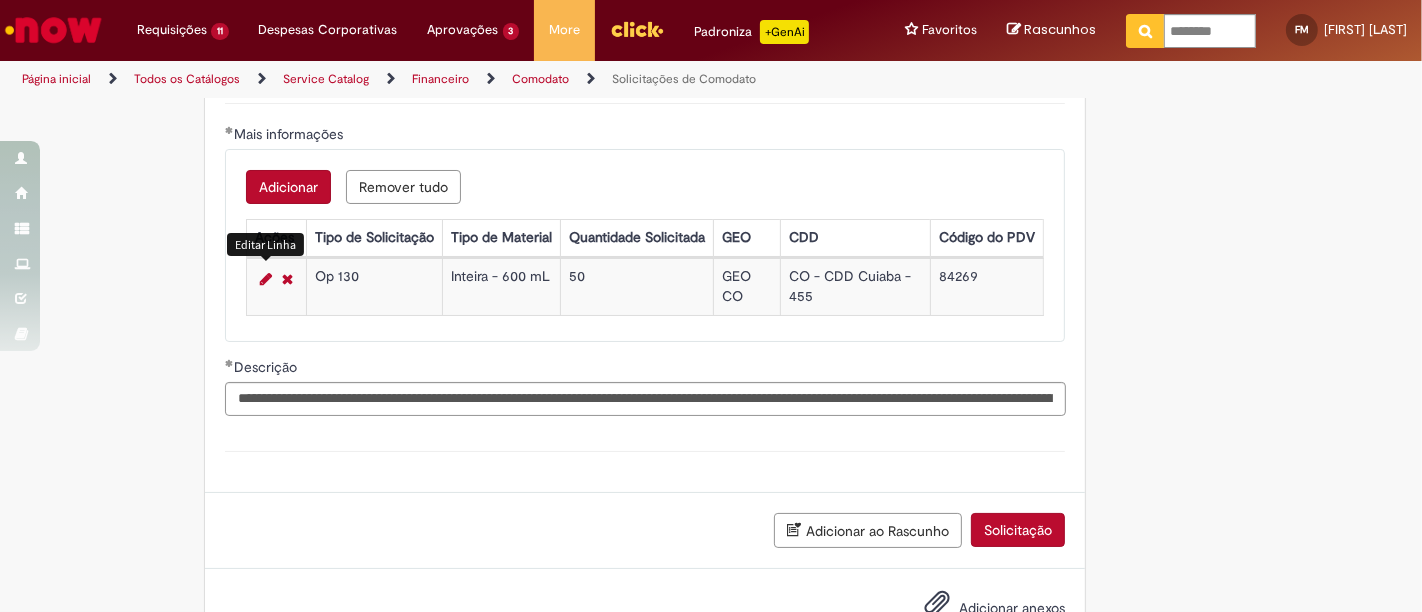 scroll, scrollTop: 666, scrollLeft: 0, axis: vertical 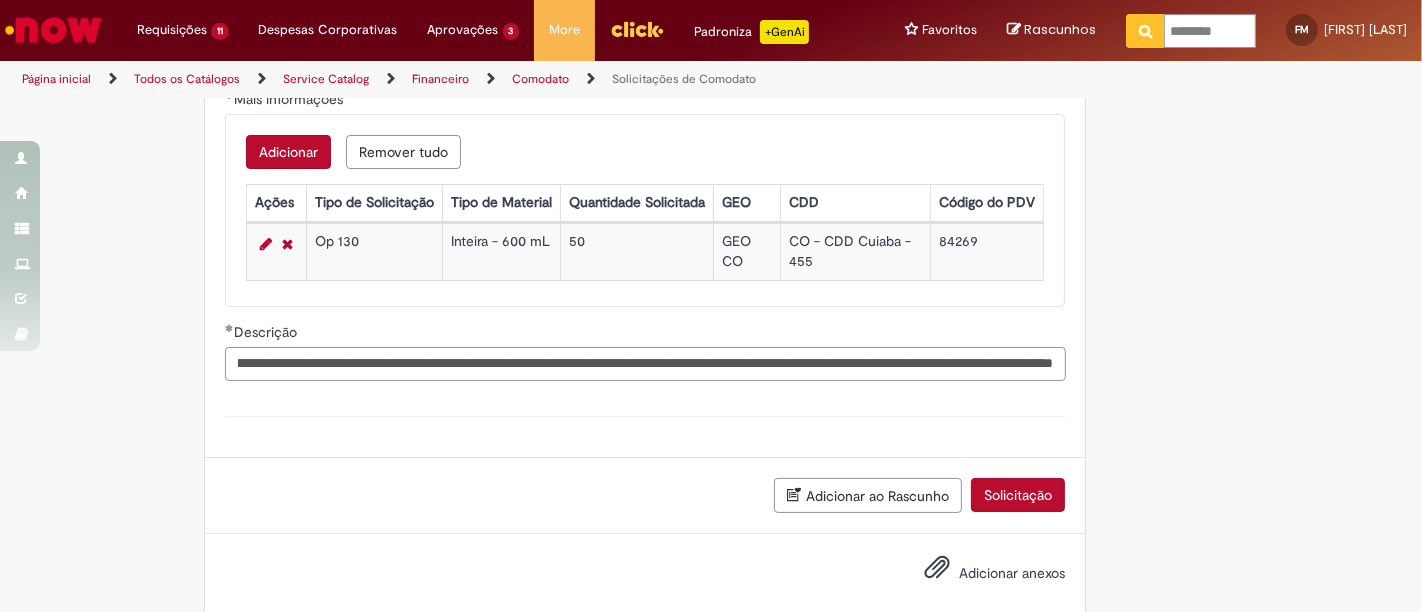 drag, startPoint x: 992, startPoint y: 381, endPoint x: 1121, endPoint y: 394, distance: 129.65338 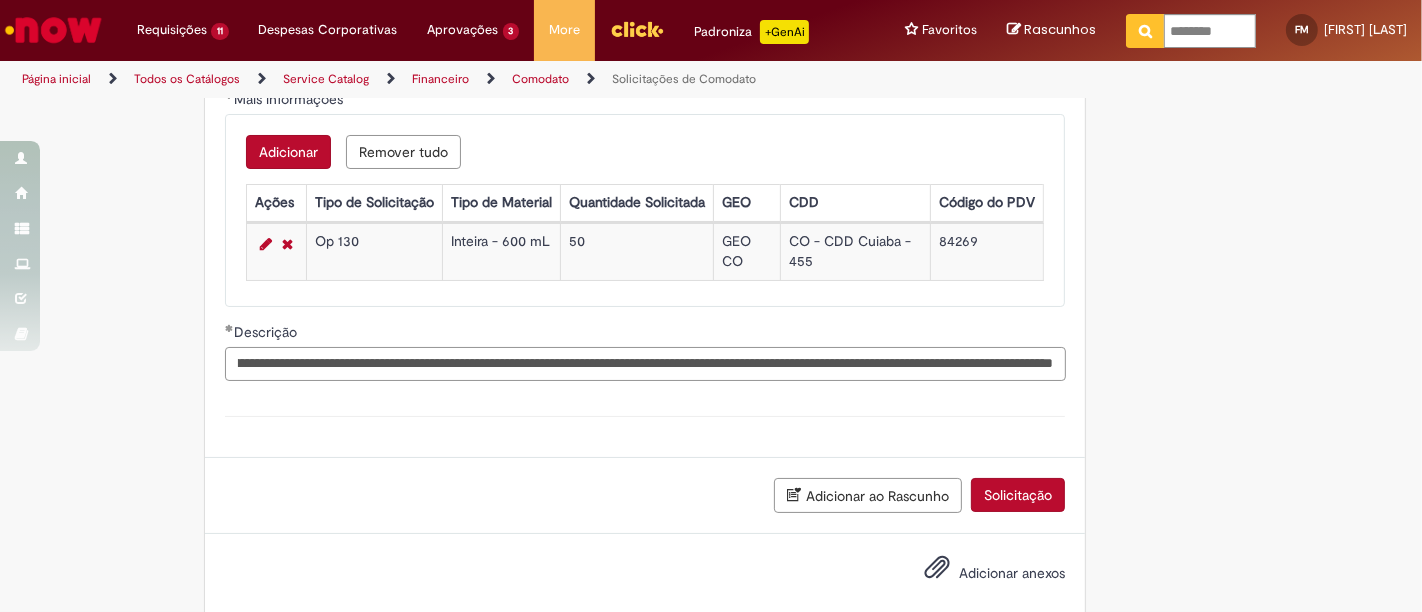 scroll, scrollTop: 0, scrollLeft: 523, axis: horizontal 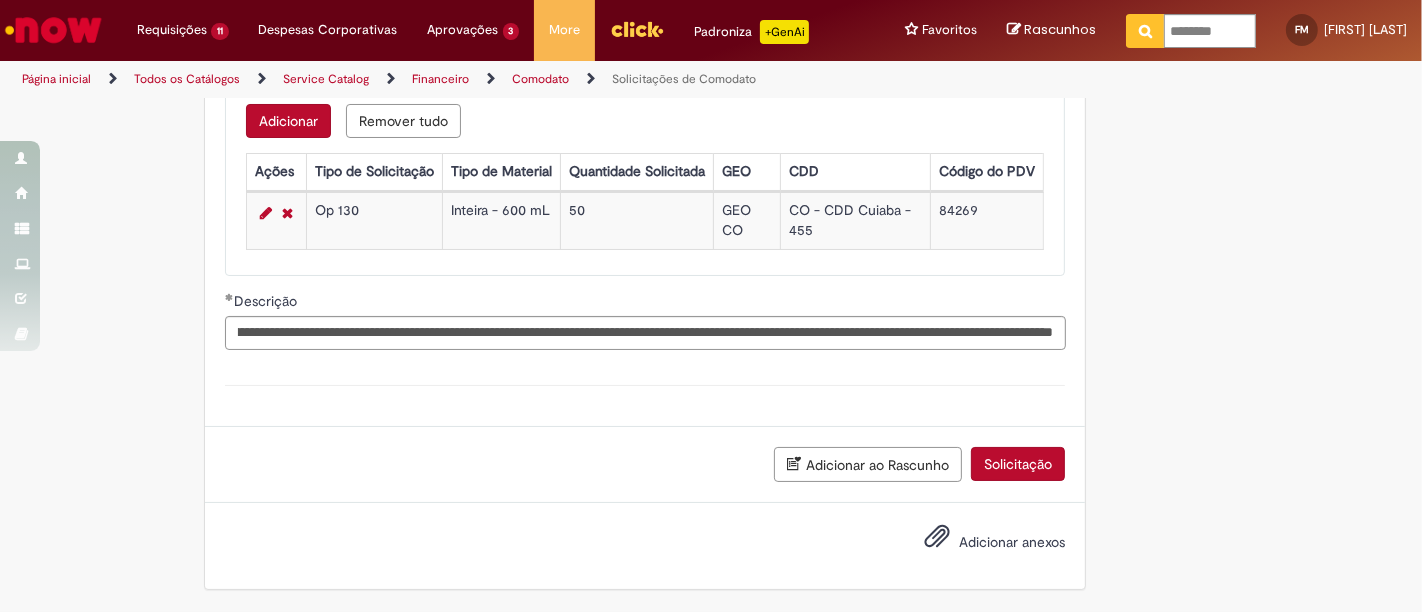 click on "Adicionar anexos" at bounding box center (1012, 542) 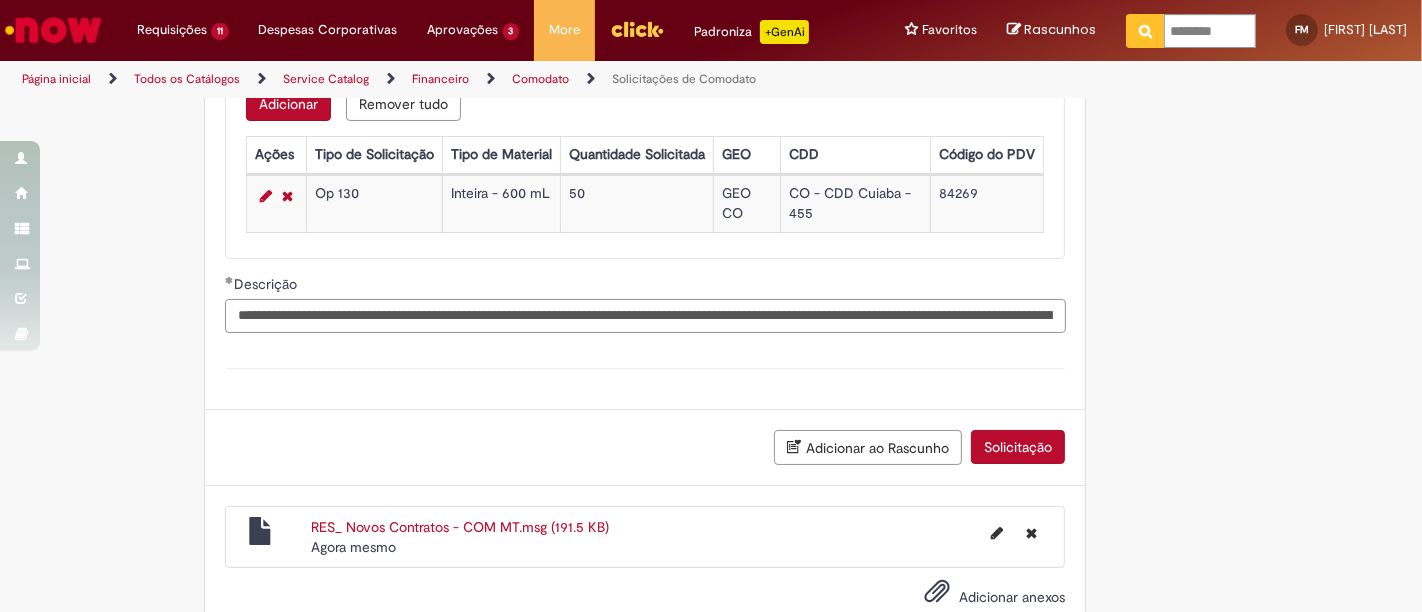 click on "**********" at bounding box center (645, 316) 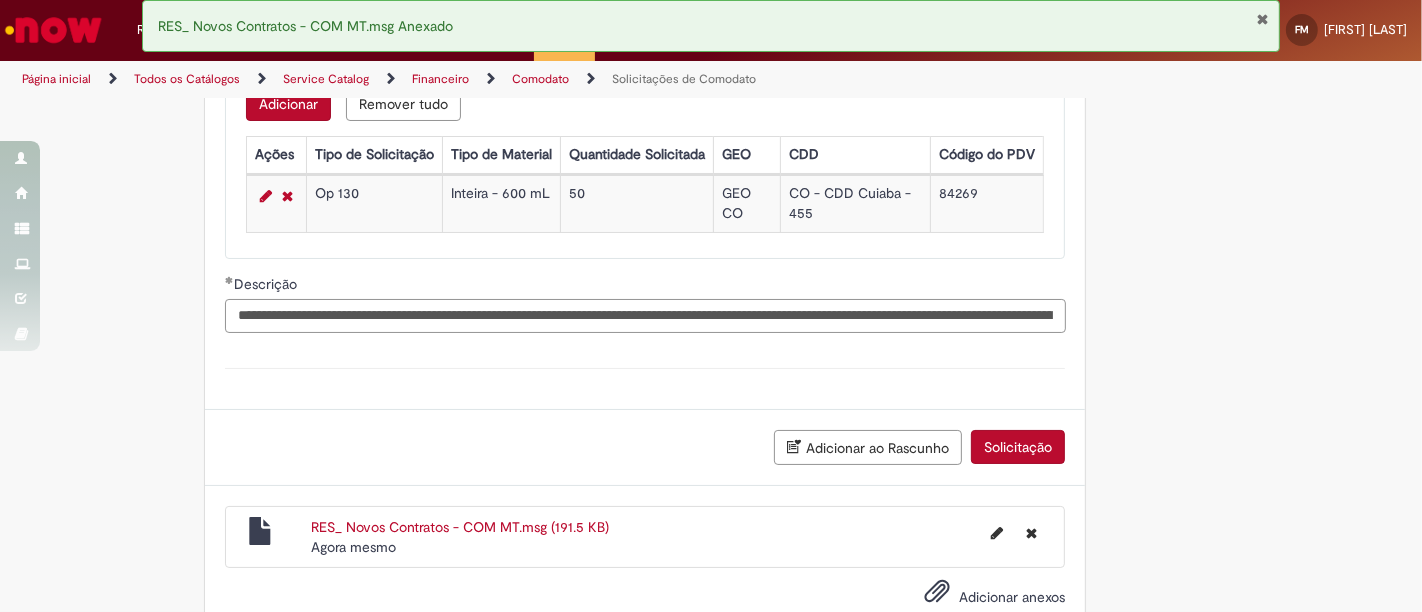 scroll, scrollTop: 0, scrollLeft: 524, axis: horizontal 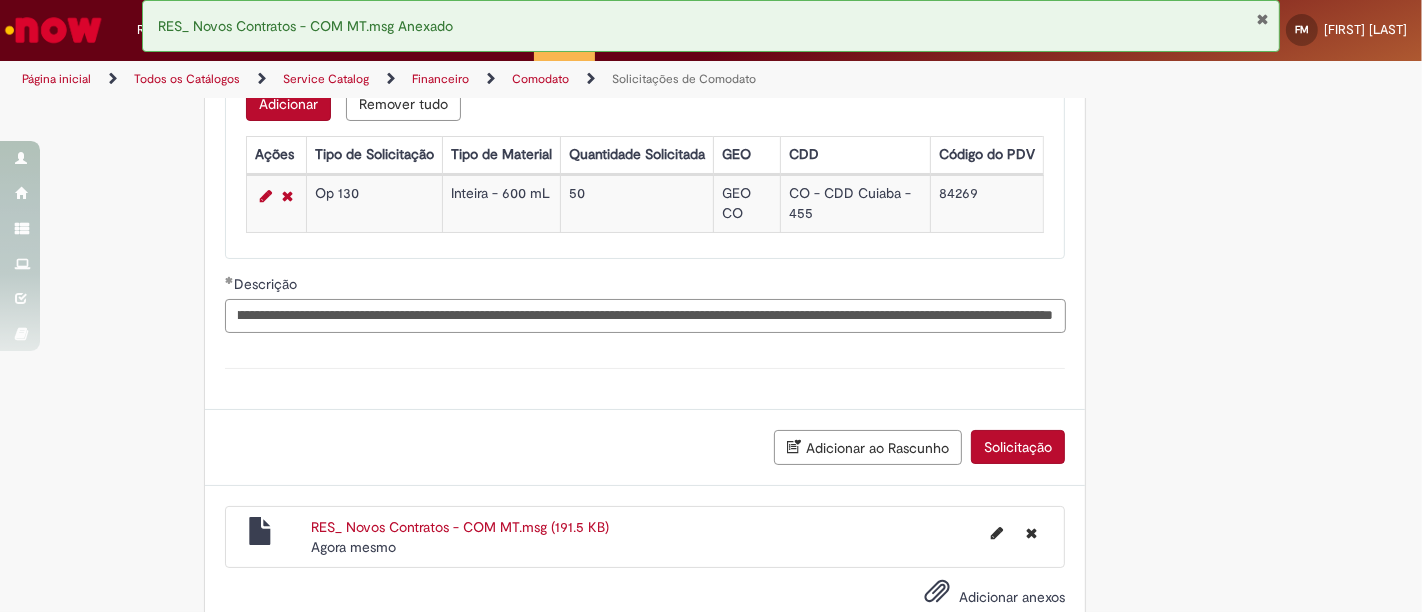 drag, startPoint x: 974, startPoint y: 330, endPoint x: 1182, endPoint y: 336, distance: 208.08652 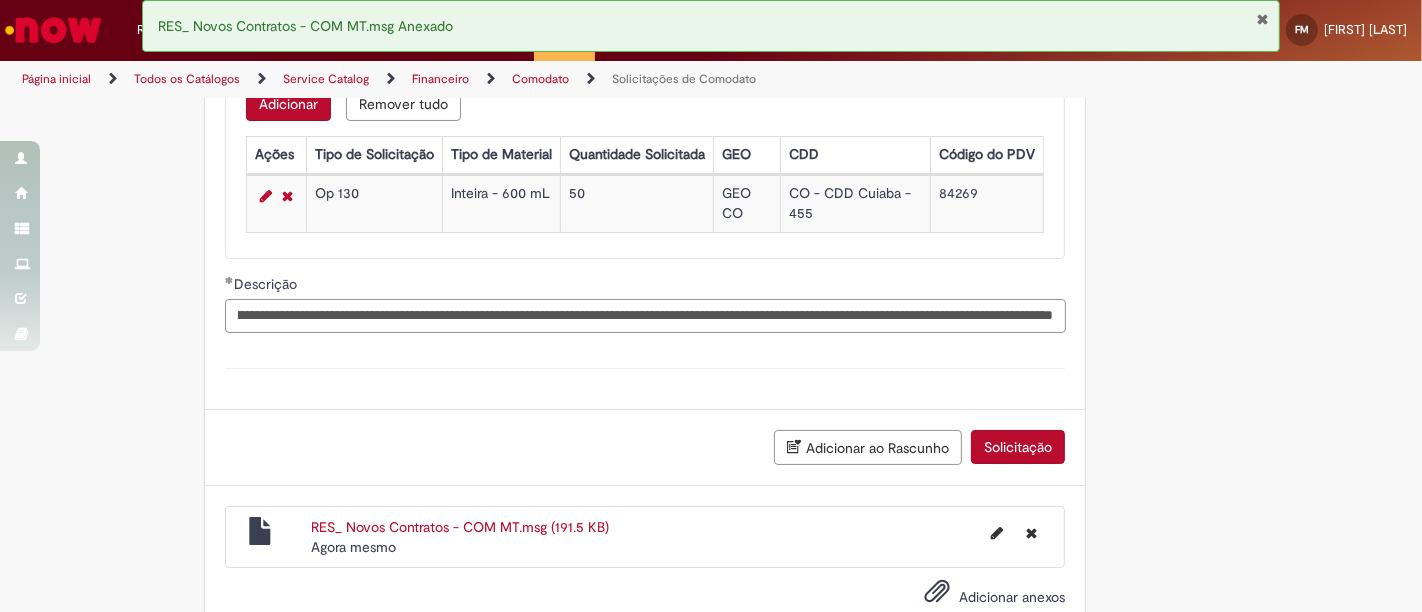 click on "**********" at bounding box center (645, 316) 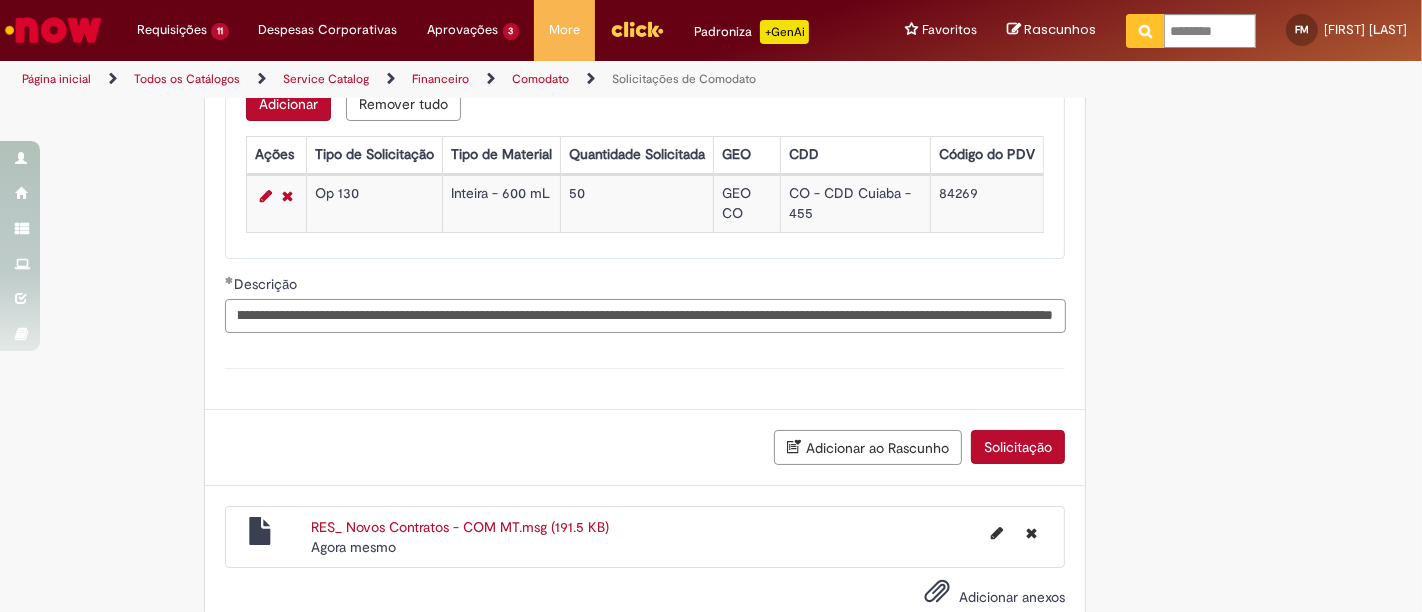 scroll, scrollTop: 0, scrollLeft: 1005, axis: horizontal 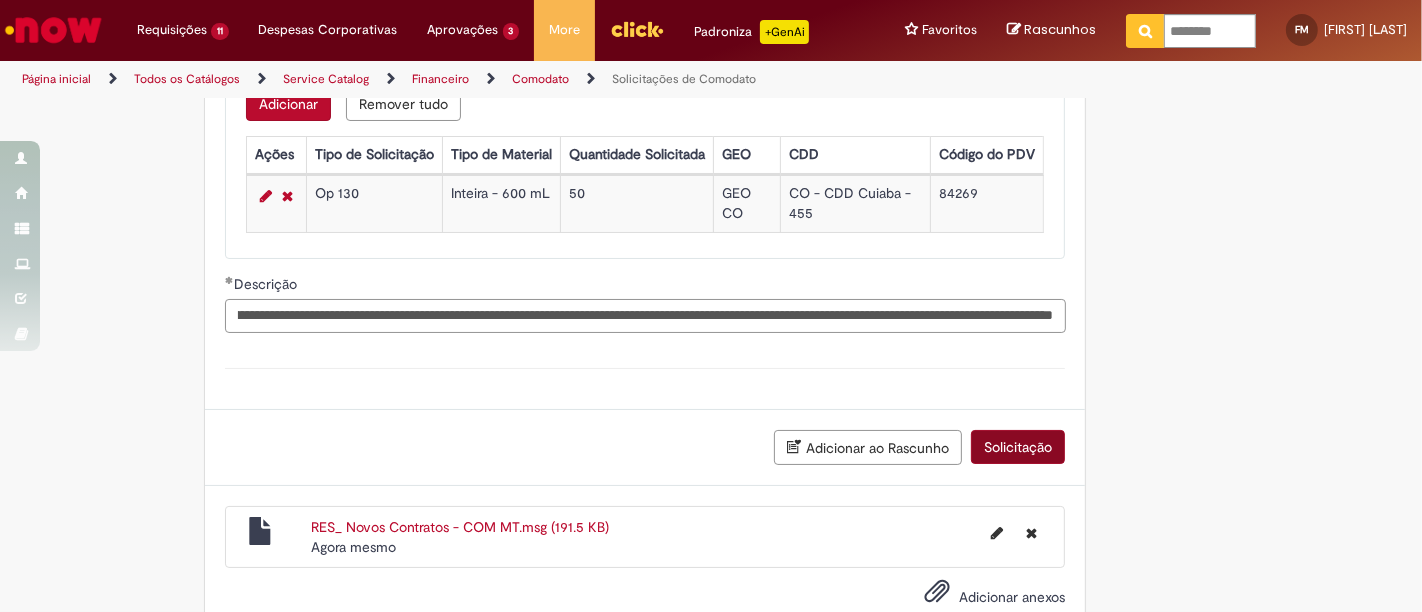 type on "**********" 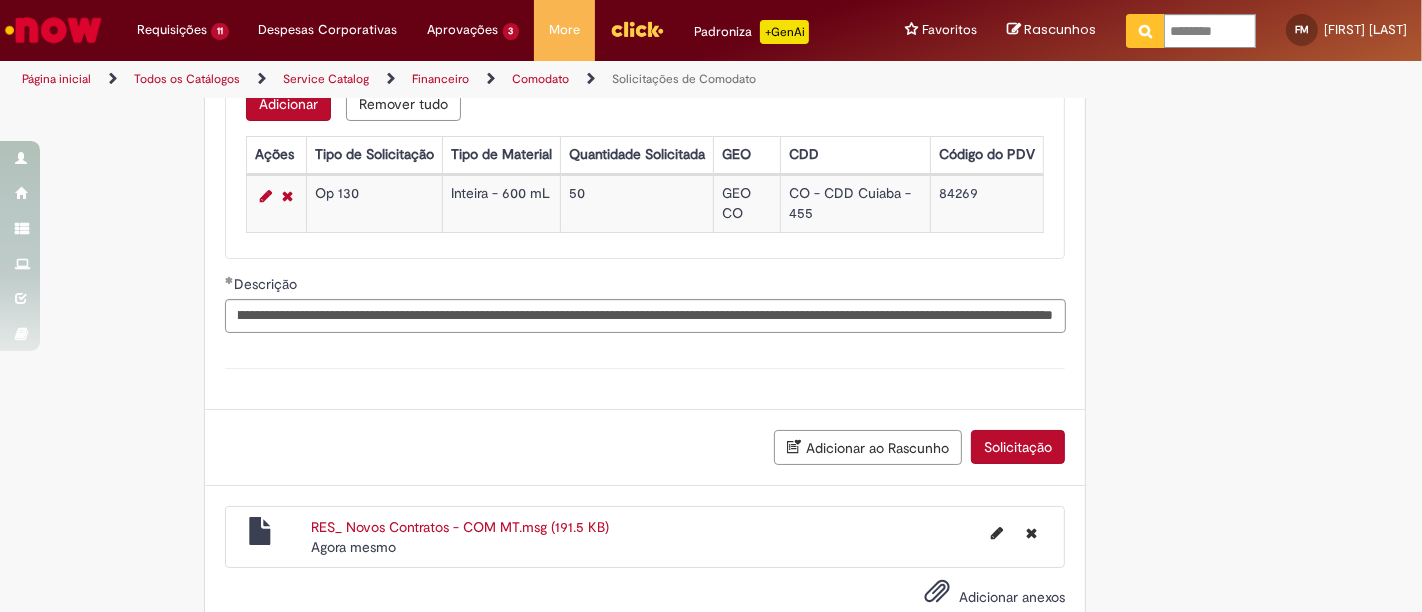 click on "Solicitação" at bounding box center [1018, 447] 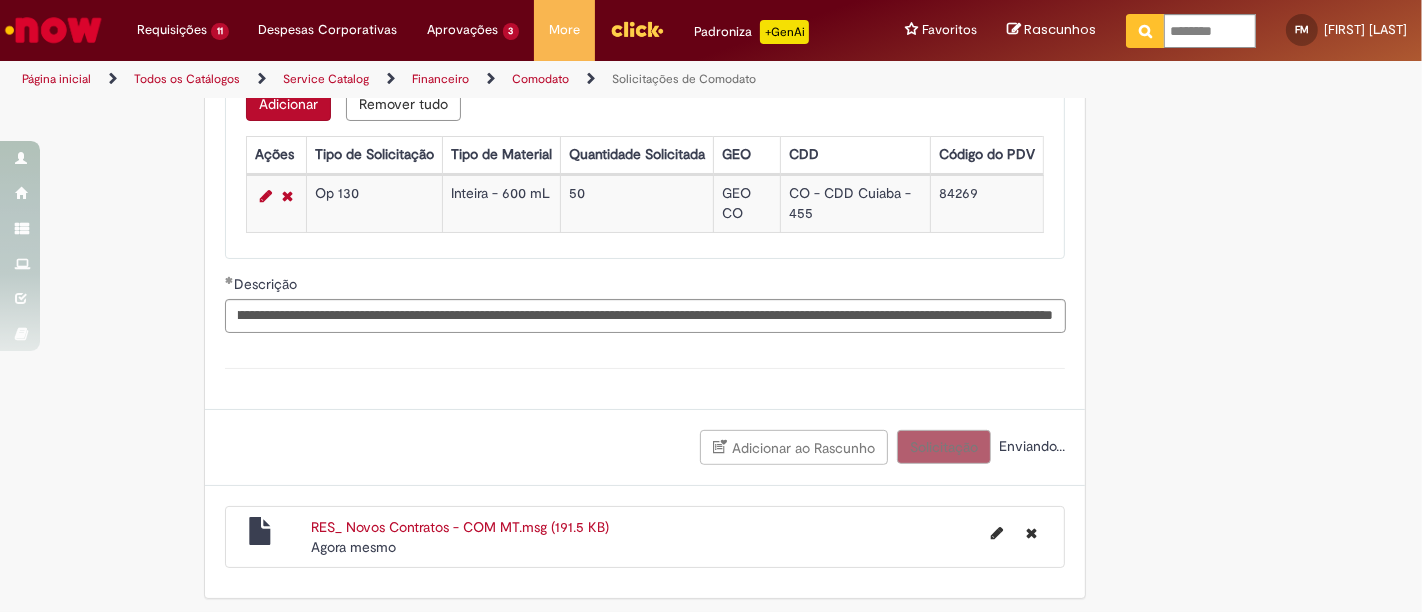 scroll, scrollTop: 0, scrollLeft: 0, axis: both 